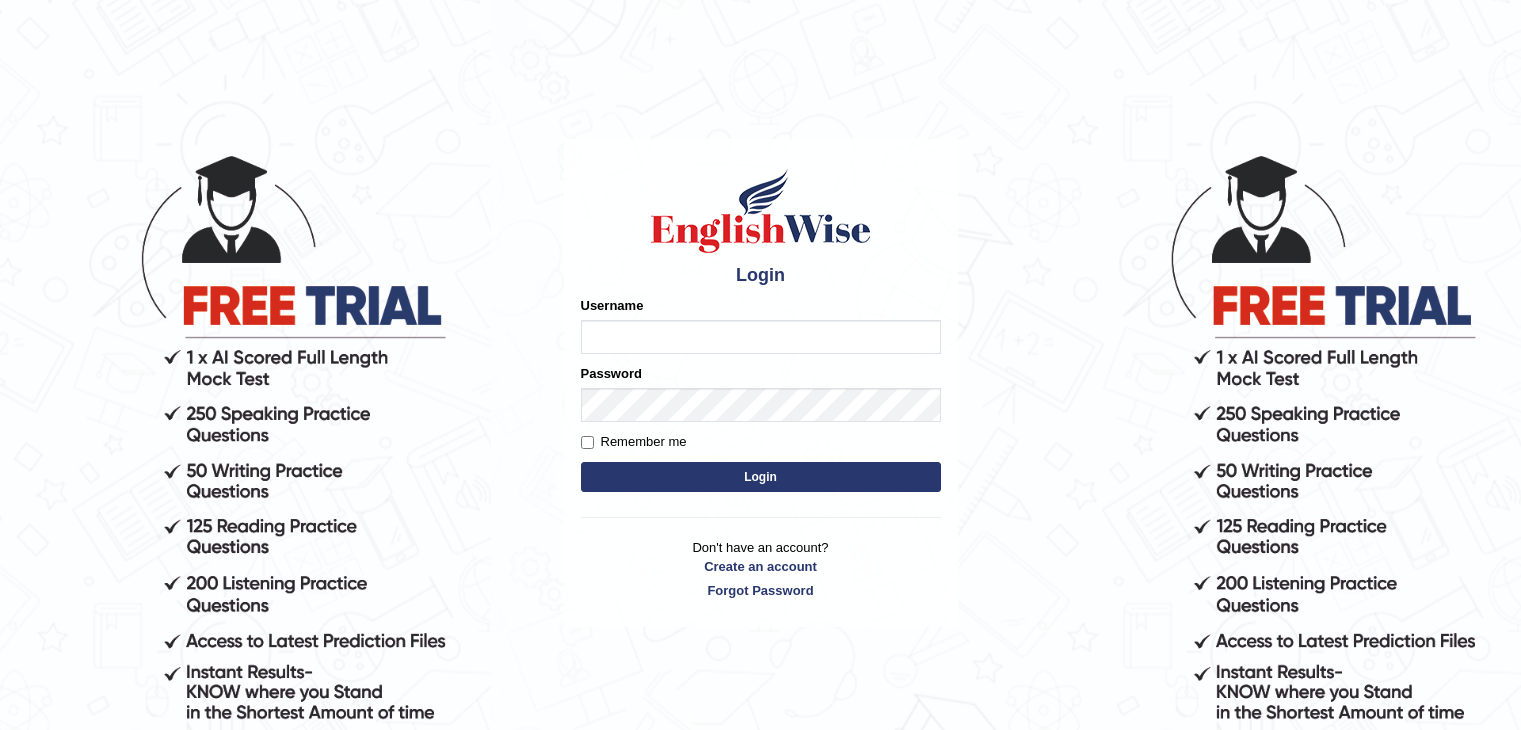 scroll, scrollTop: 0, scrollLeft: 0, axis: both 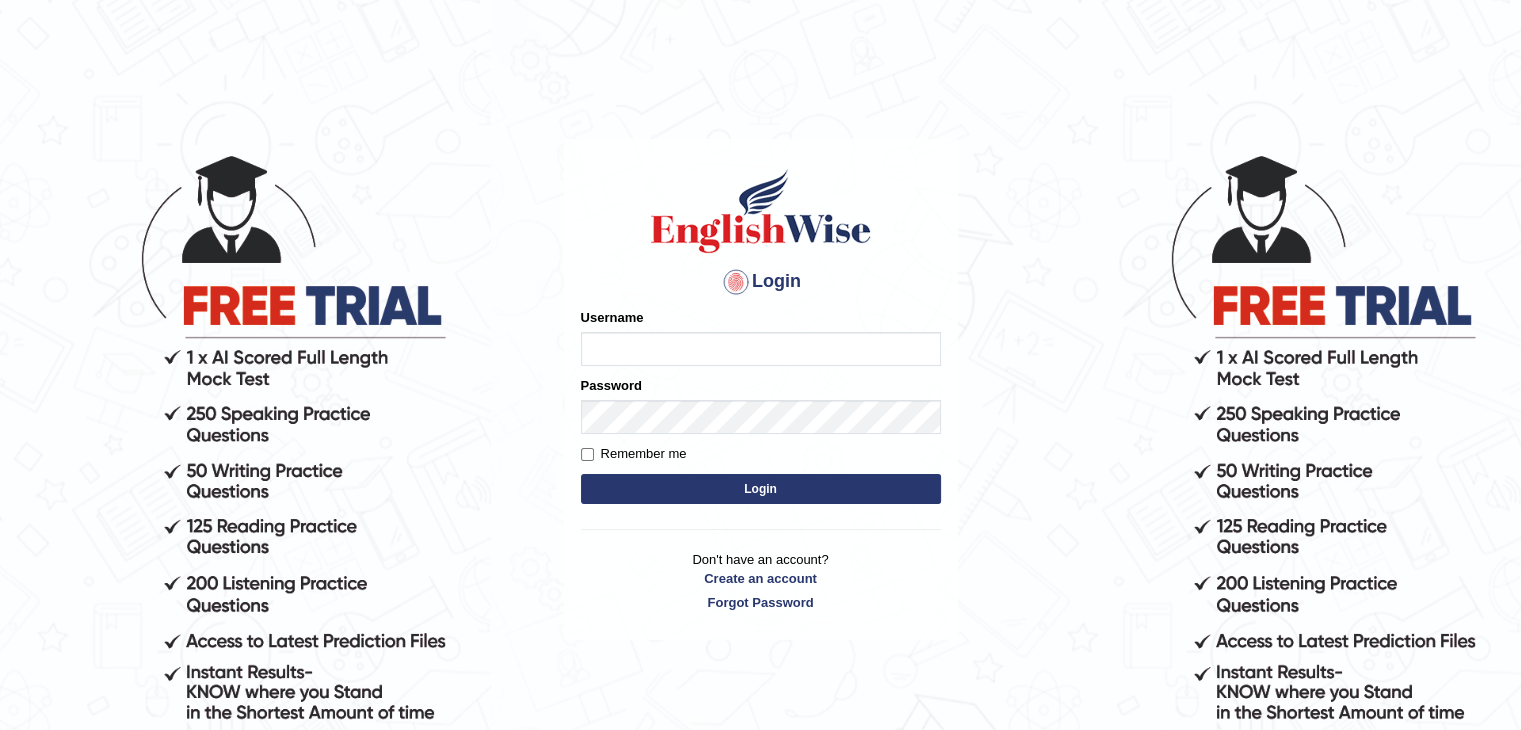 click on "Username" at bounding box center (761, 349) 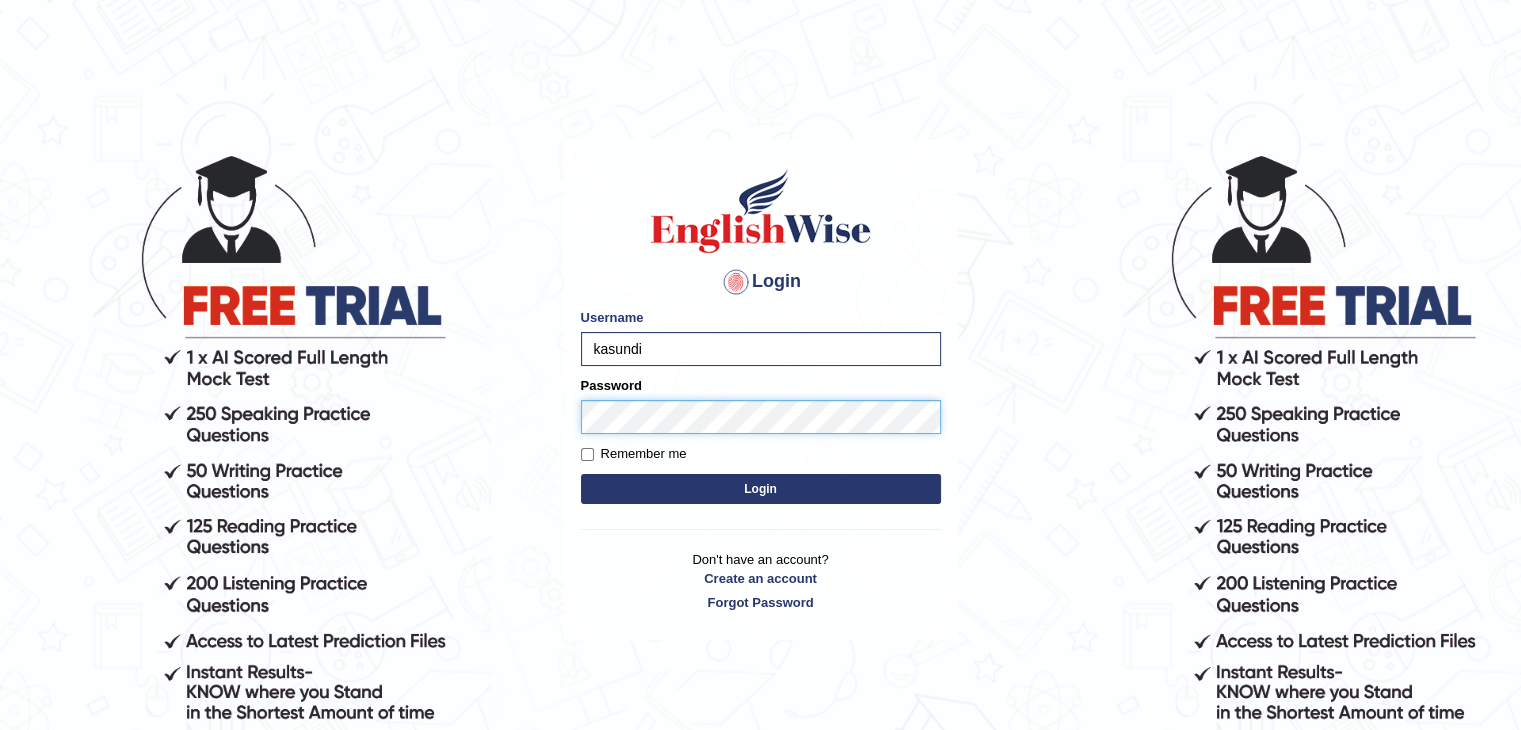 click on "Login" at bounding box center (761, 489) 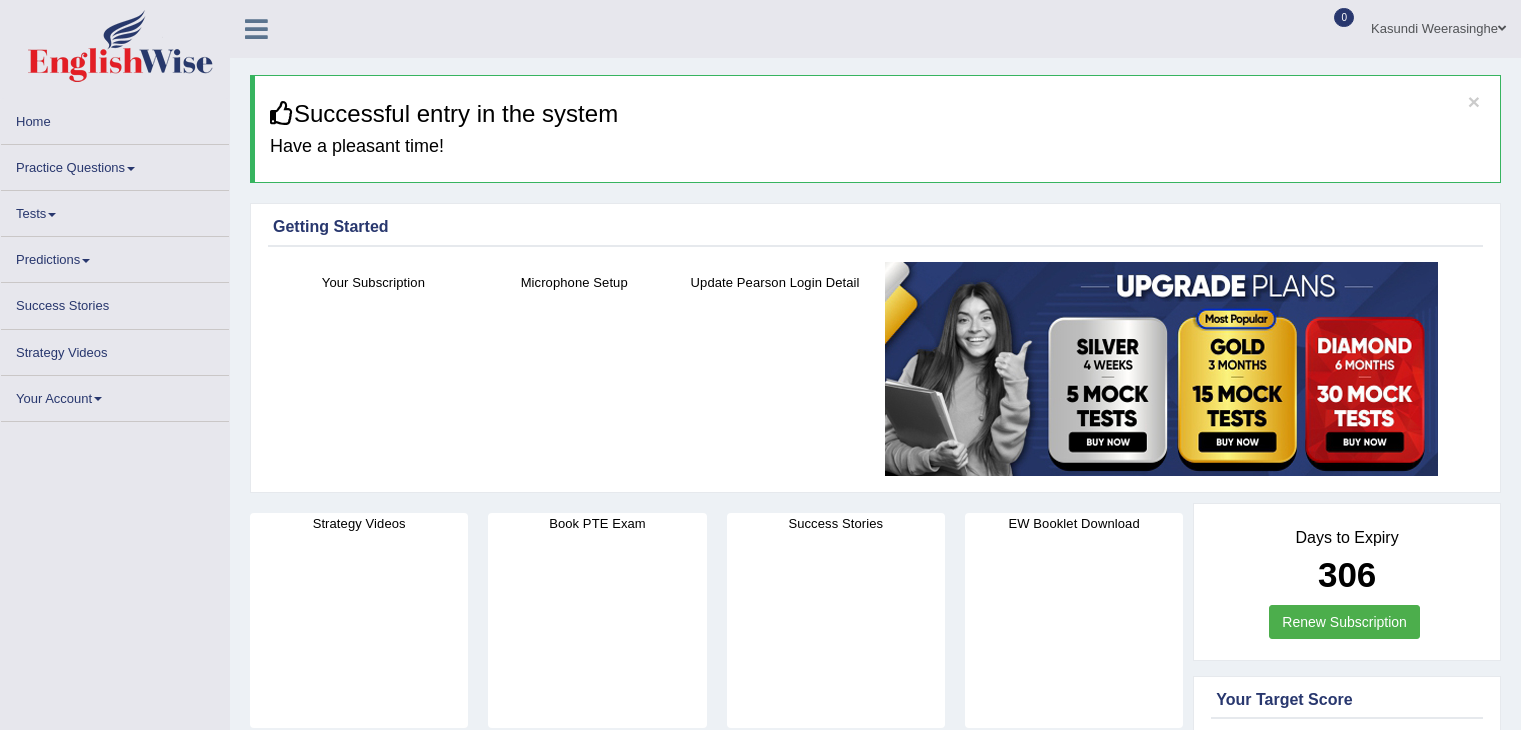 scroll, scrollTop: 0, scrollLeft: 0, axis: both 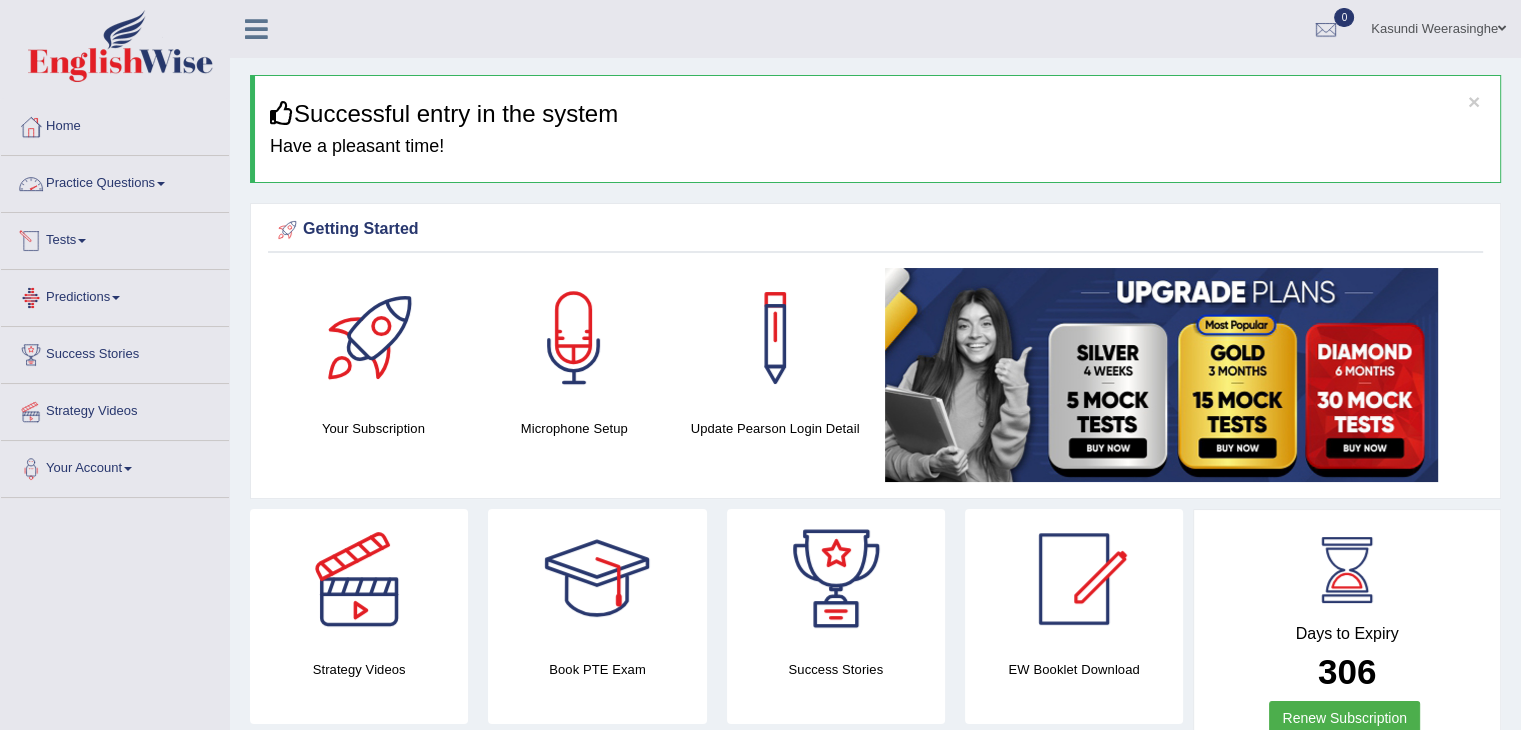 click on "Practice Questions" at bounding box center [115, 181] 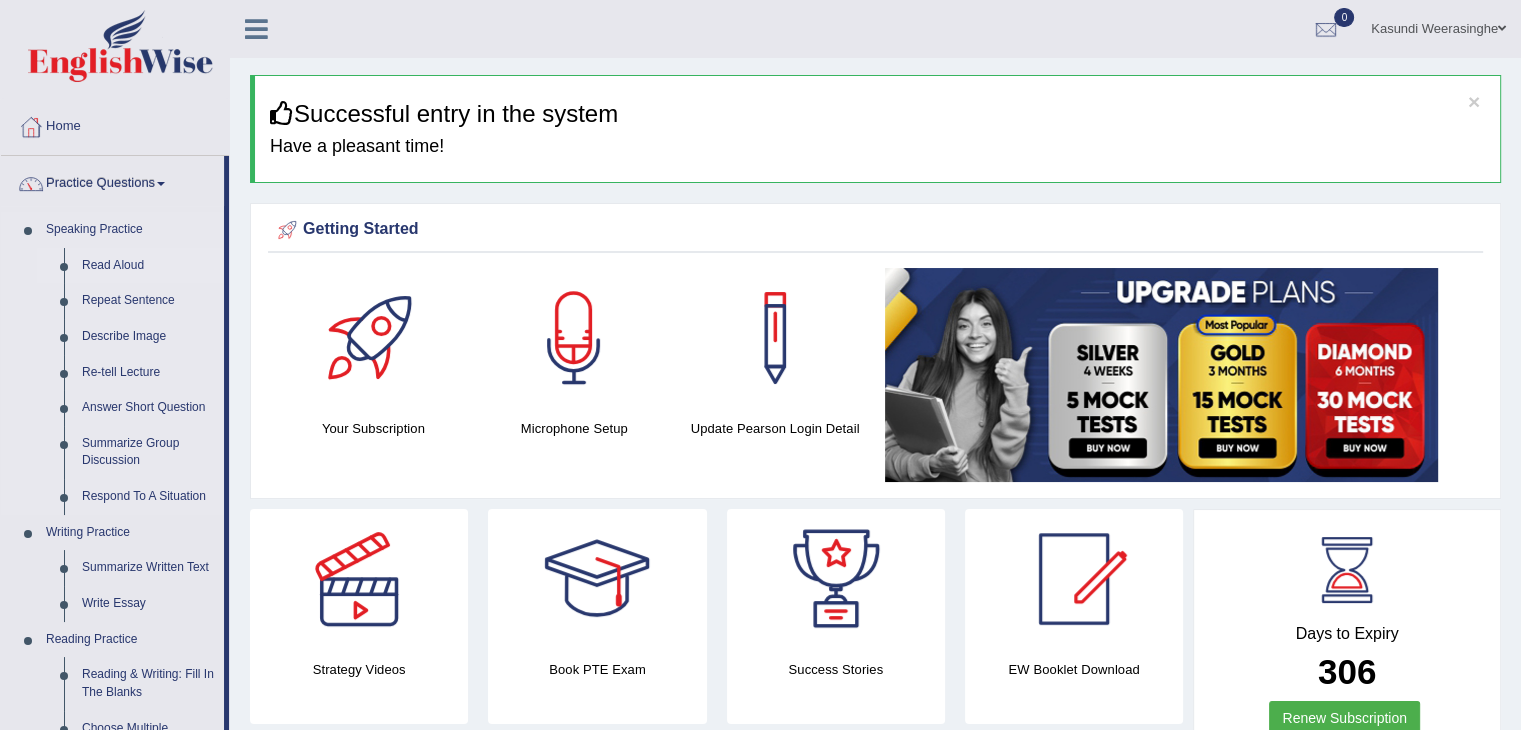 click on "Read Aloud" at bounding box center [148, 266] 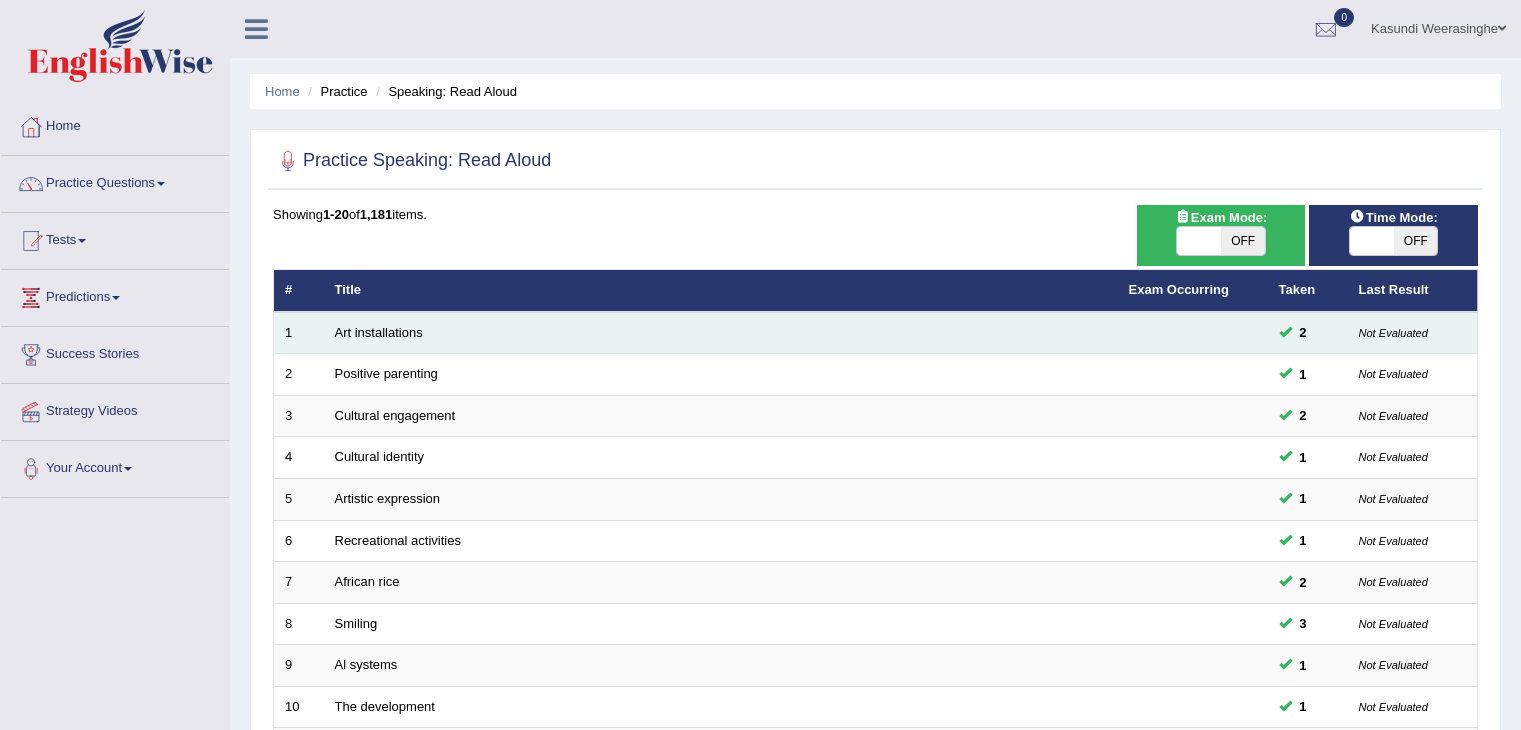 scroll, scrollTop: 0, scrollLeft: 0, axis: both 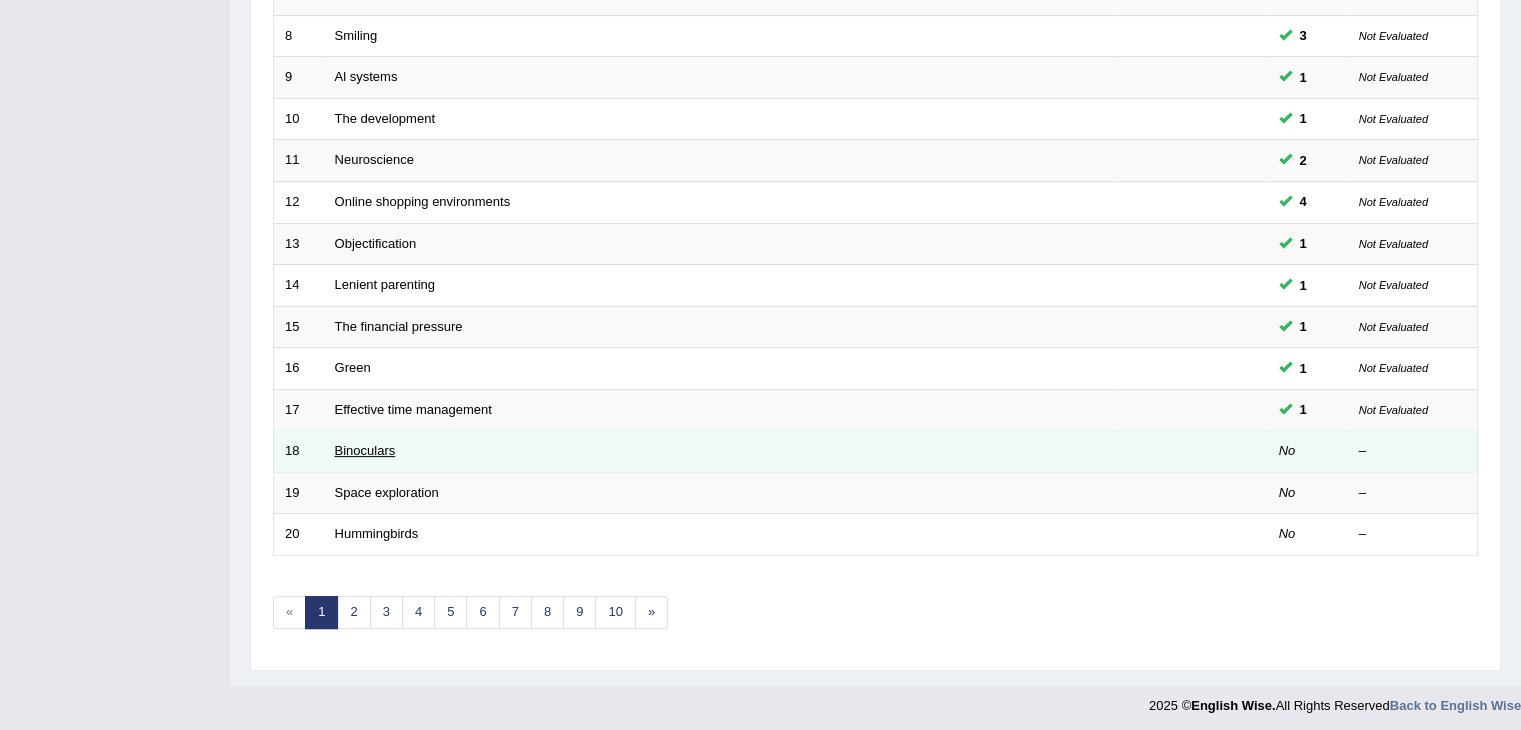 click on "Binoculars" at bounding box center (365, 450) 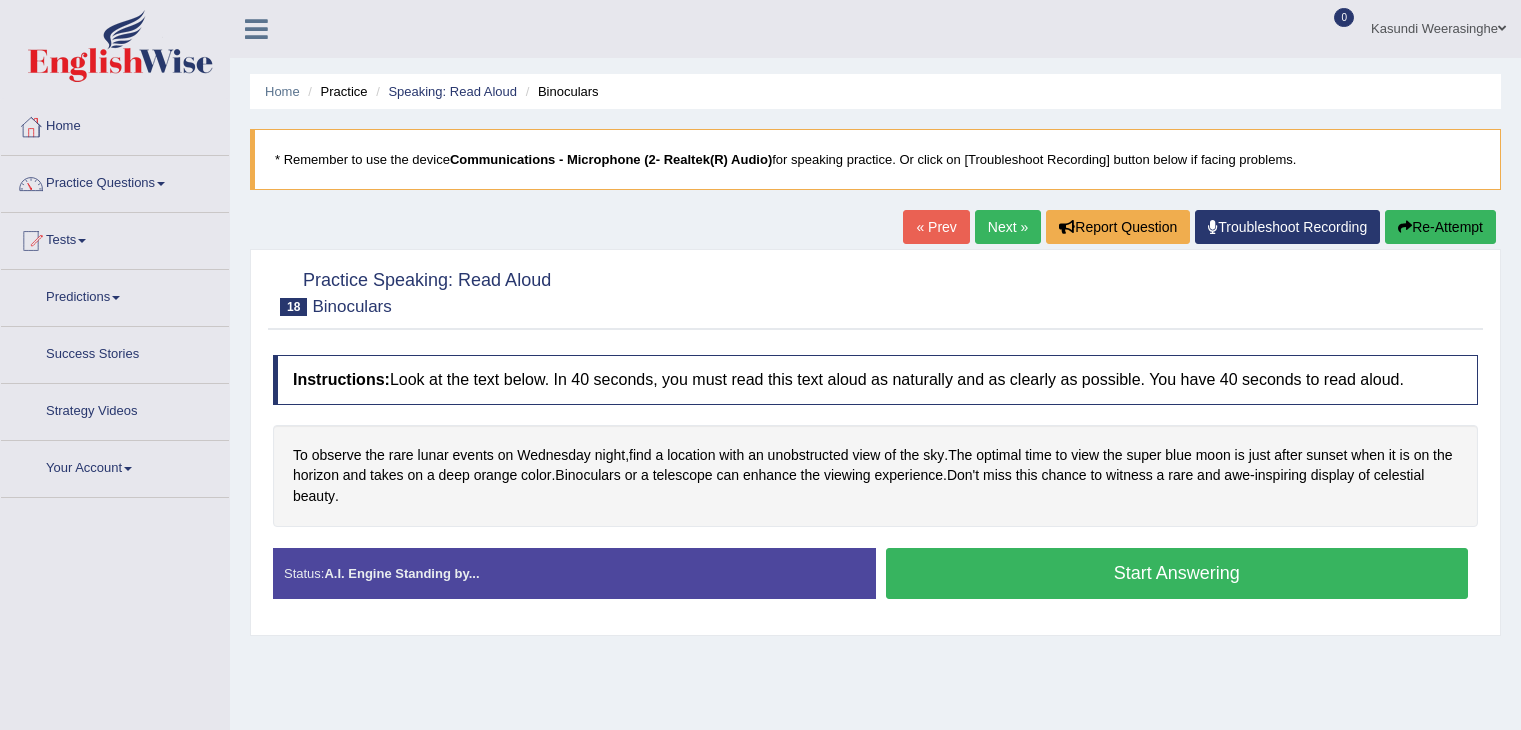 scroll, scrollTop: 0, scrollLeft: 0, axis: both 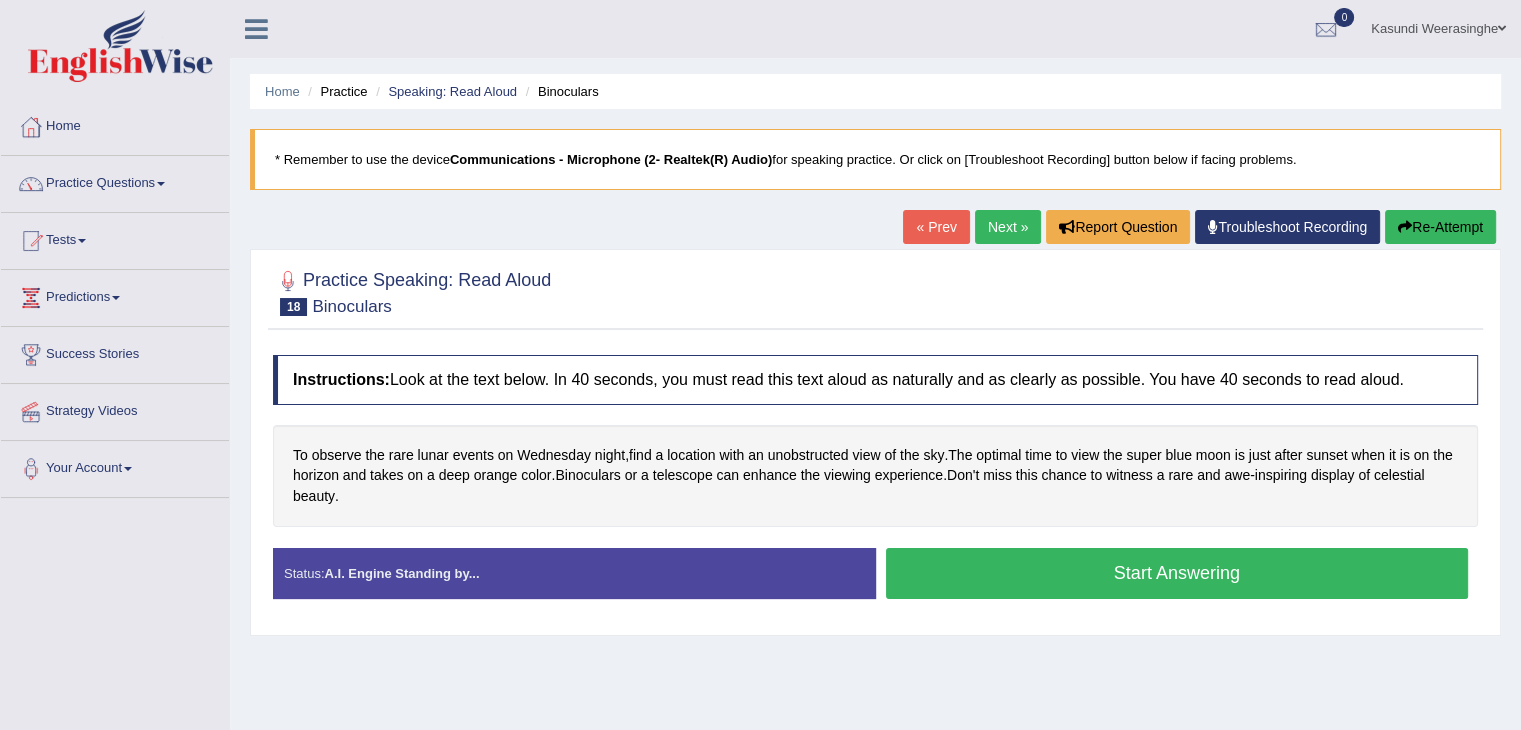 click on "Start Answering" at bounding box center [1177, 573] 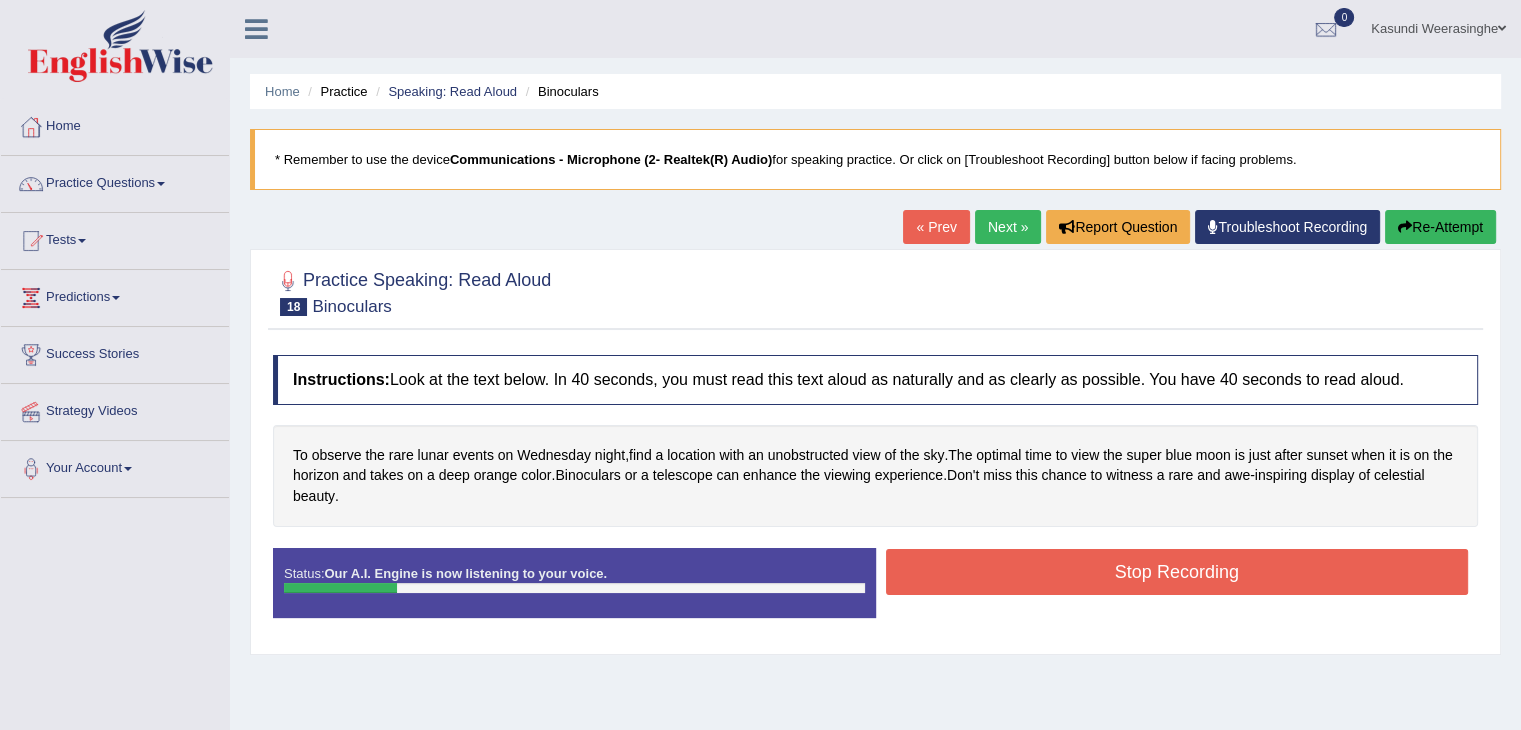 click on "Status:  Our A.I. Engine is now listening to your voice. Start Answering Stop Recording" at bounding box center (875, 593) 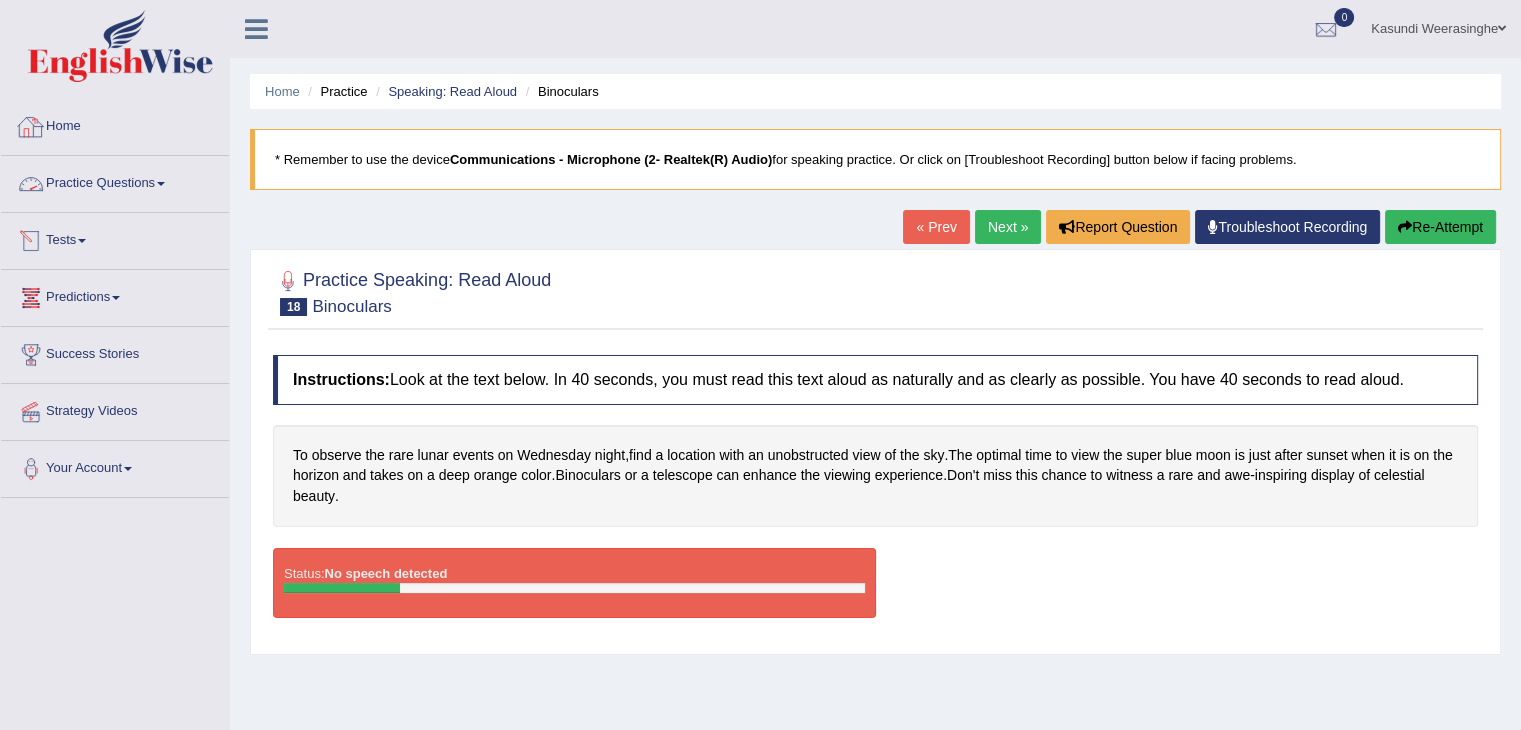 click on "Practice Questions" at bounding box center [115, 181] 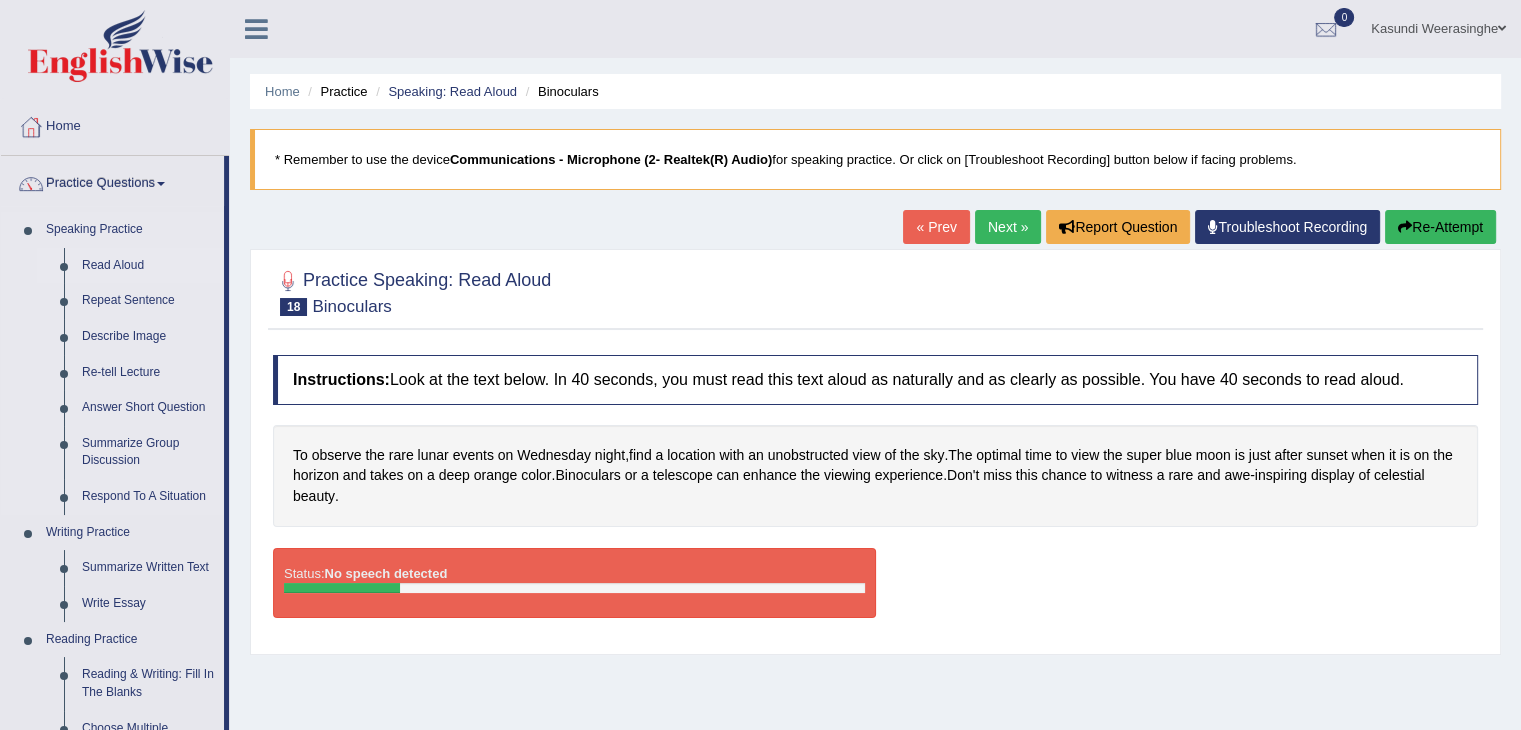 click on "Read Aloud" at bounding box center [148, 266] 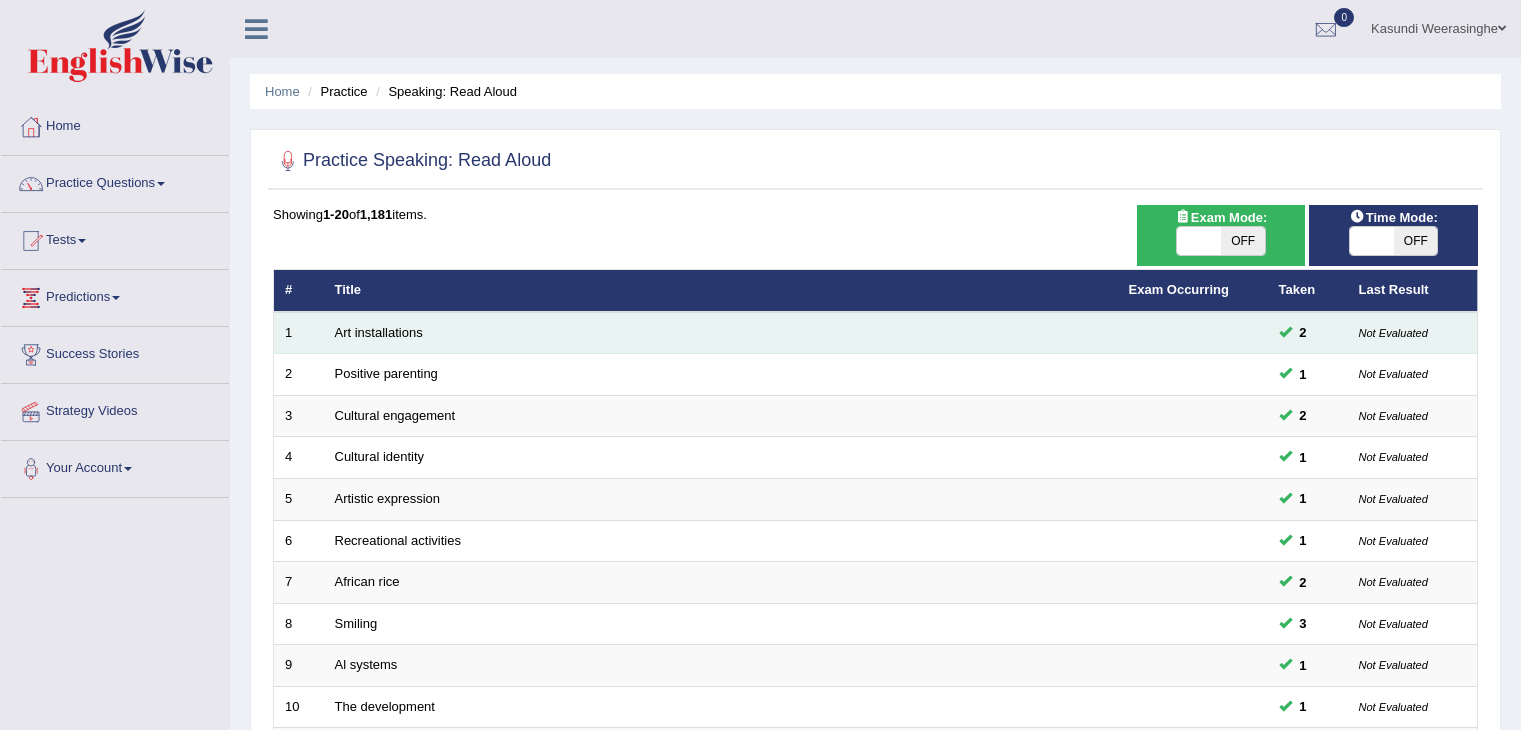 scroll, scrollTop: 0, scrollLeft: 0, axis: both 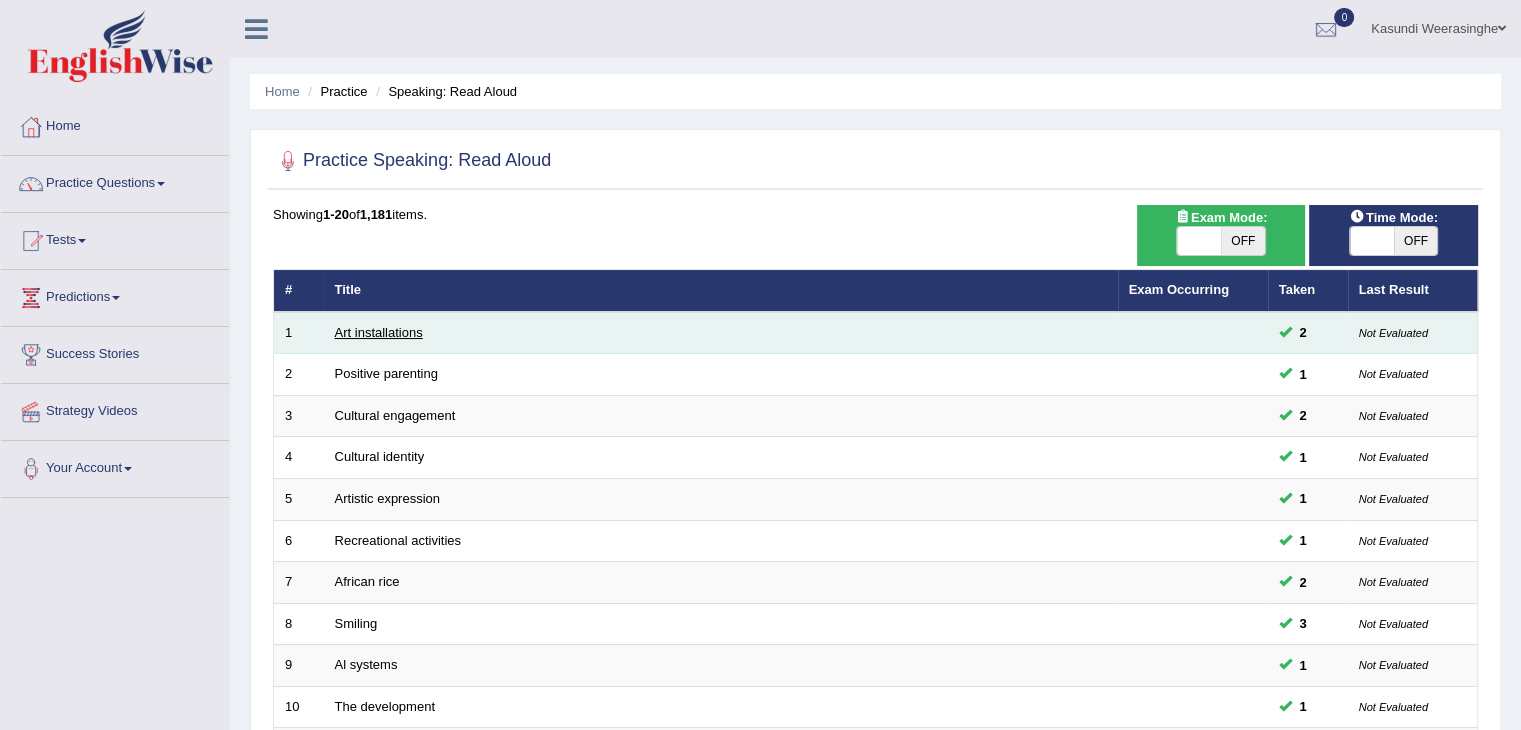 click on "Art installations" at bounding box center [379, 332] 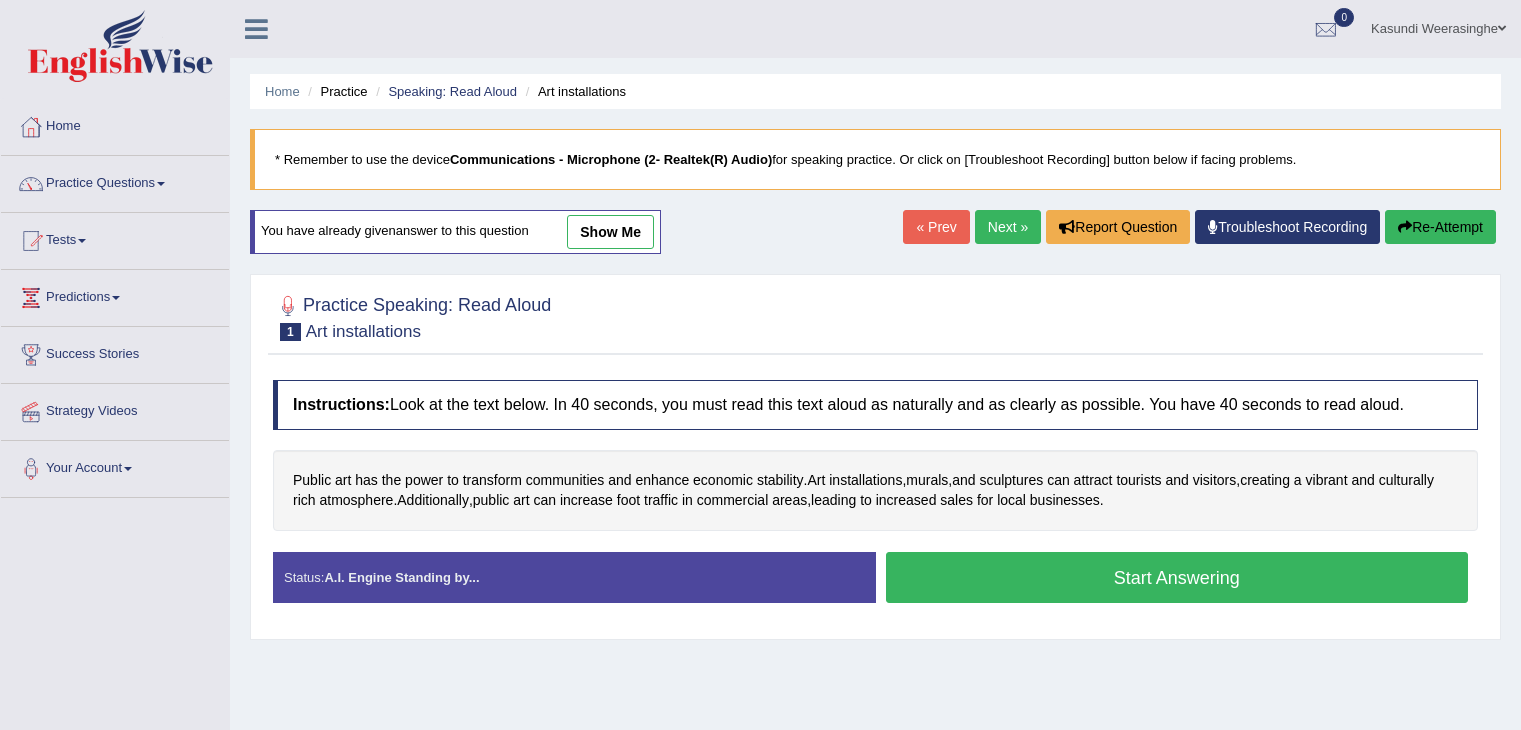 scroll, scrollTop: 0, scrollLeft: 0, axis: both 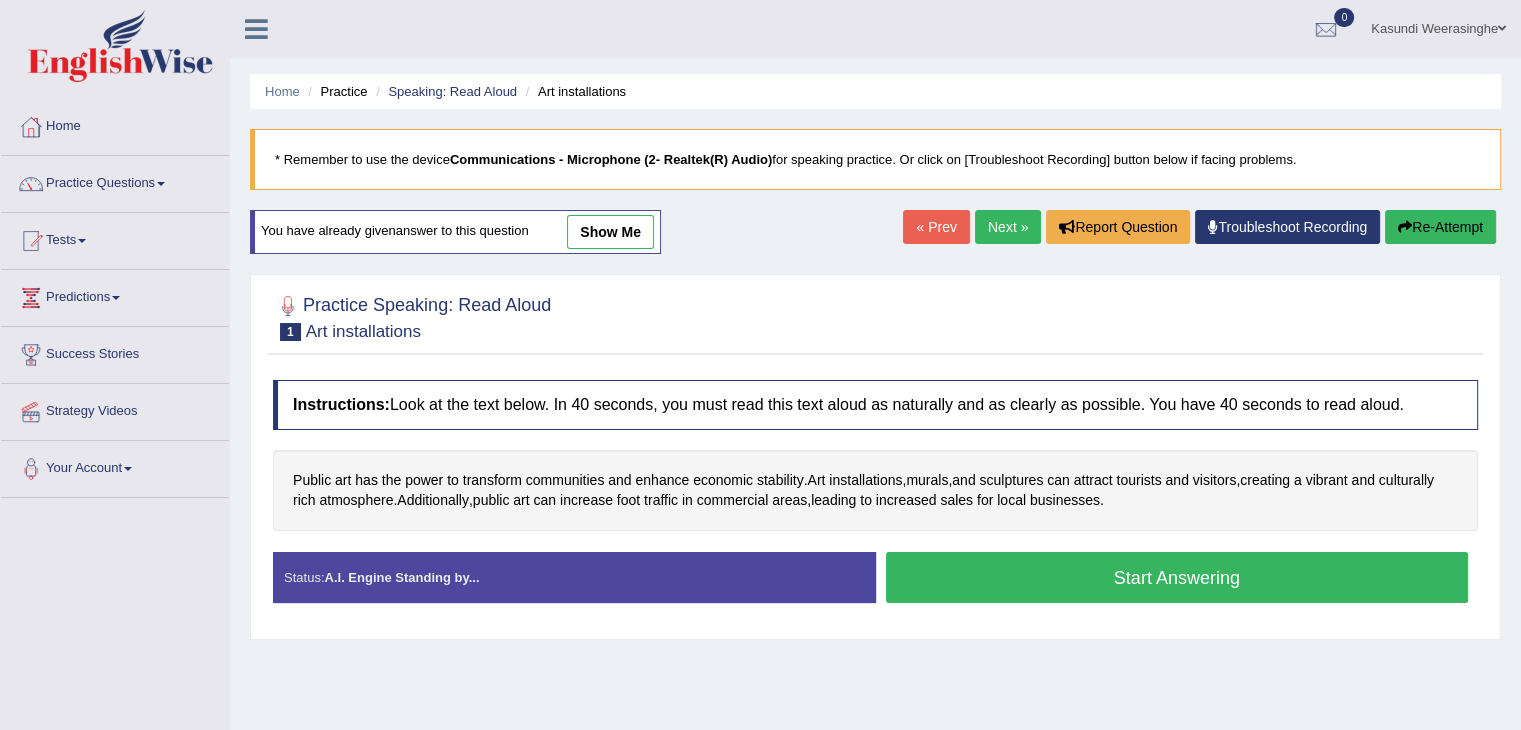 click on "Start Answering" at bounding box center [1177, 577] 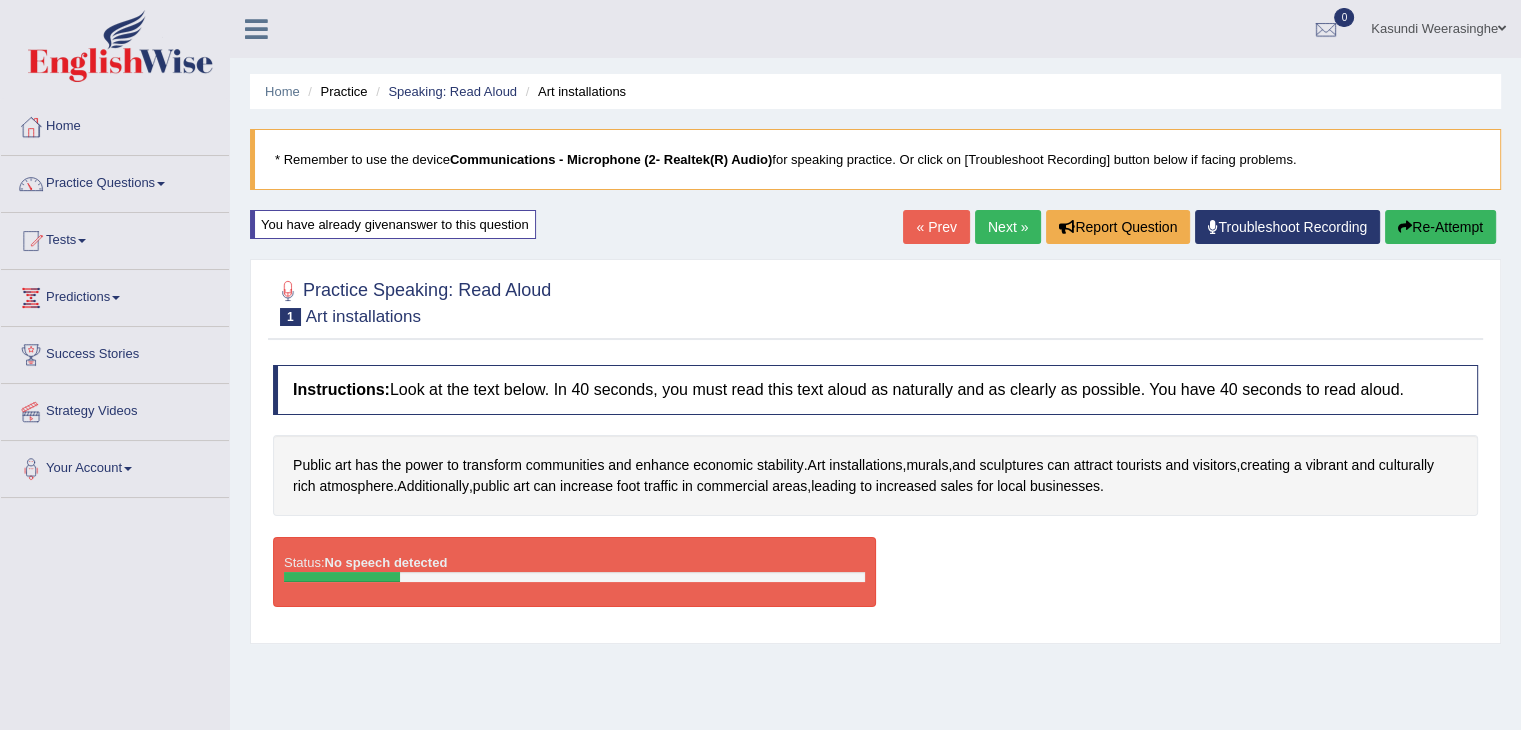 click at bounding box center (256, 29) 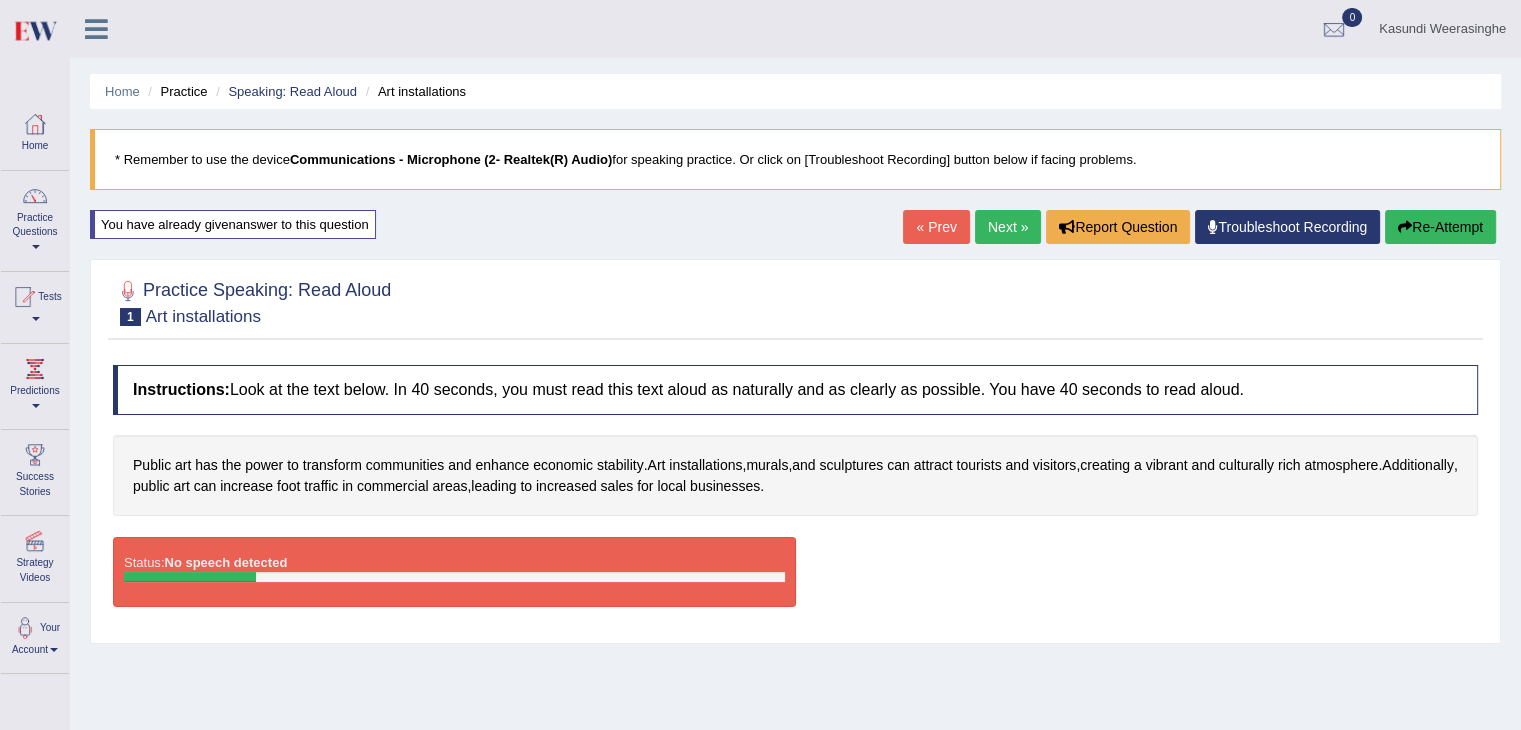 click at bounding box center (96, 29) 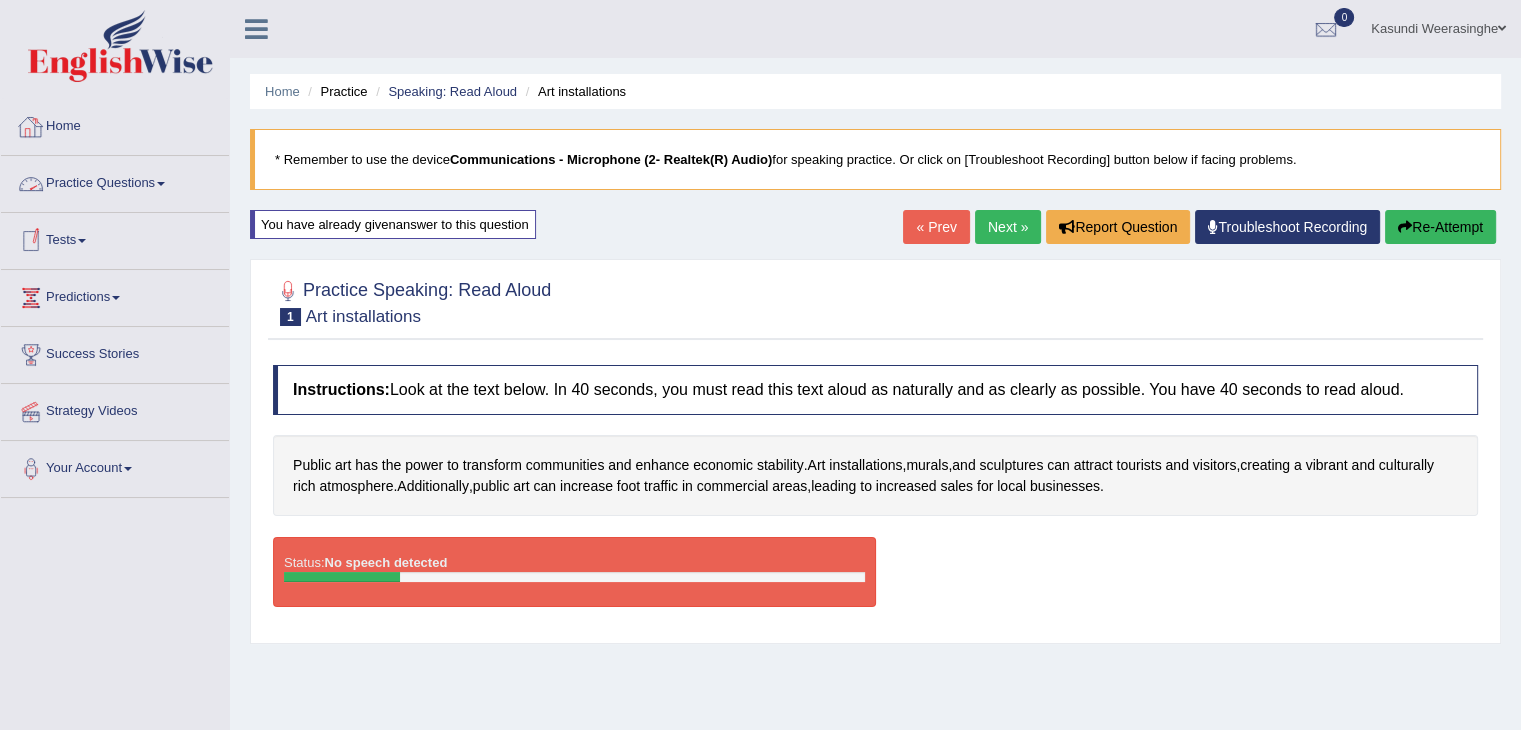click on "Practice Questions" at bounding box center (115, 181) 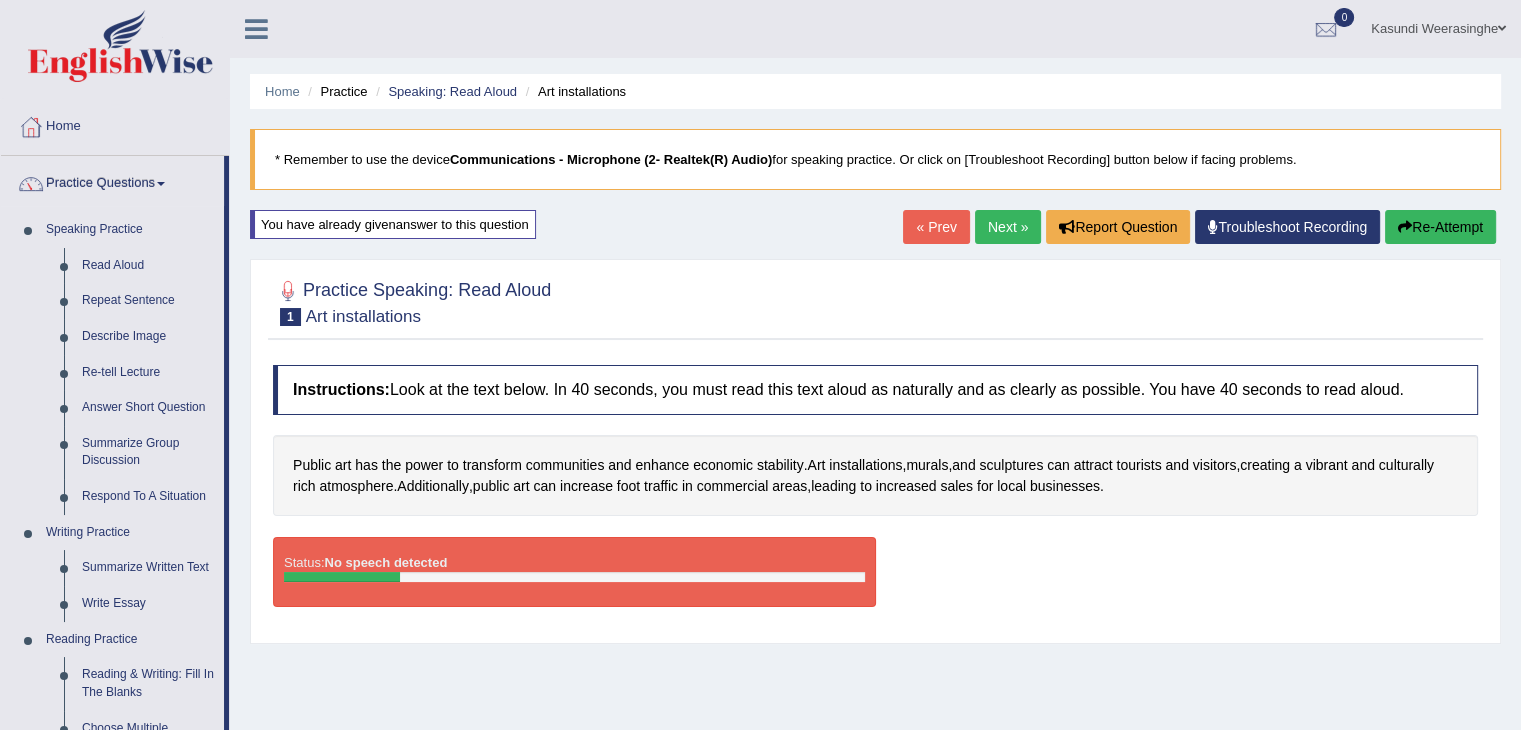 click at bounding box center (256, 27) 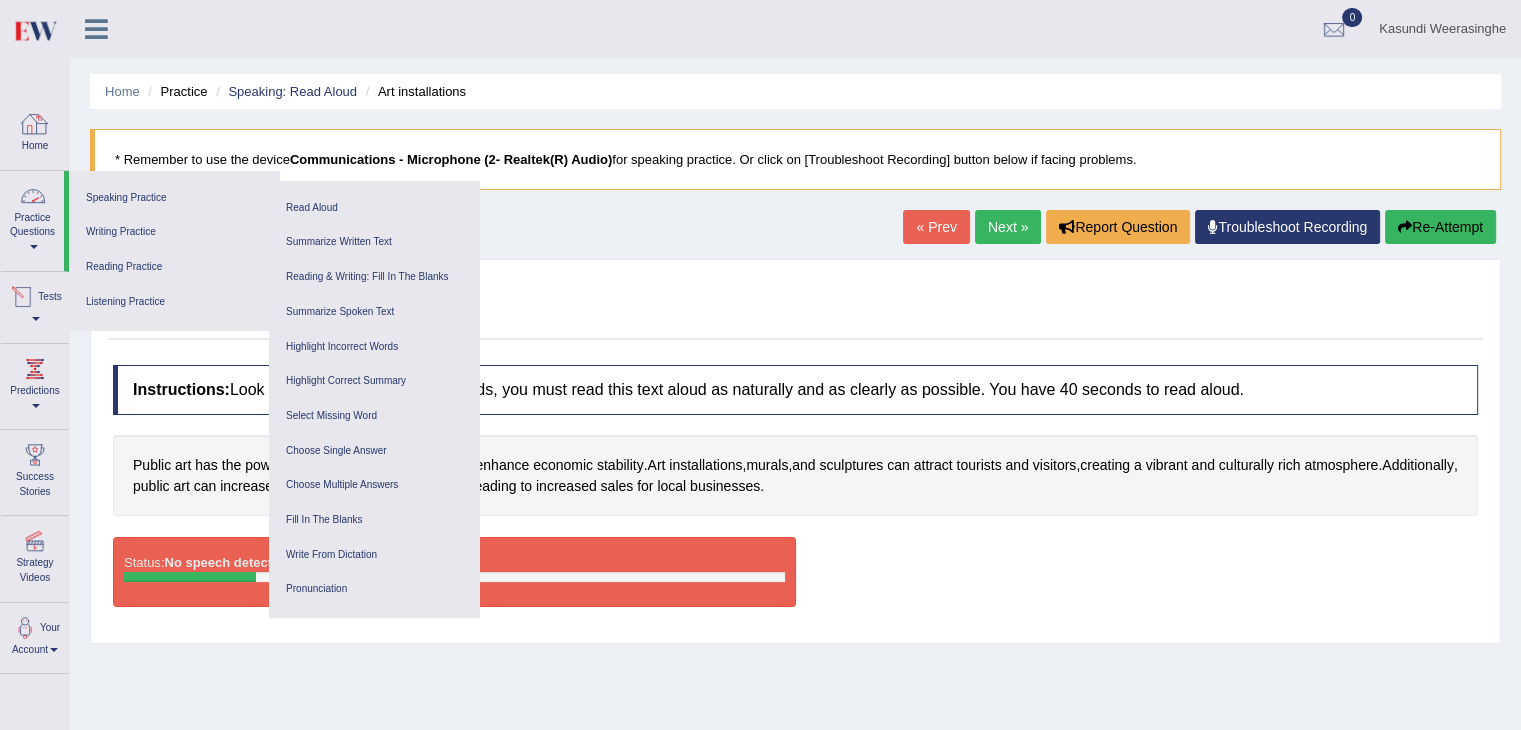 click at bounding box center (35, 124) 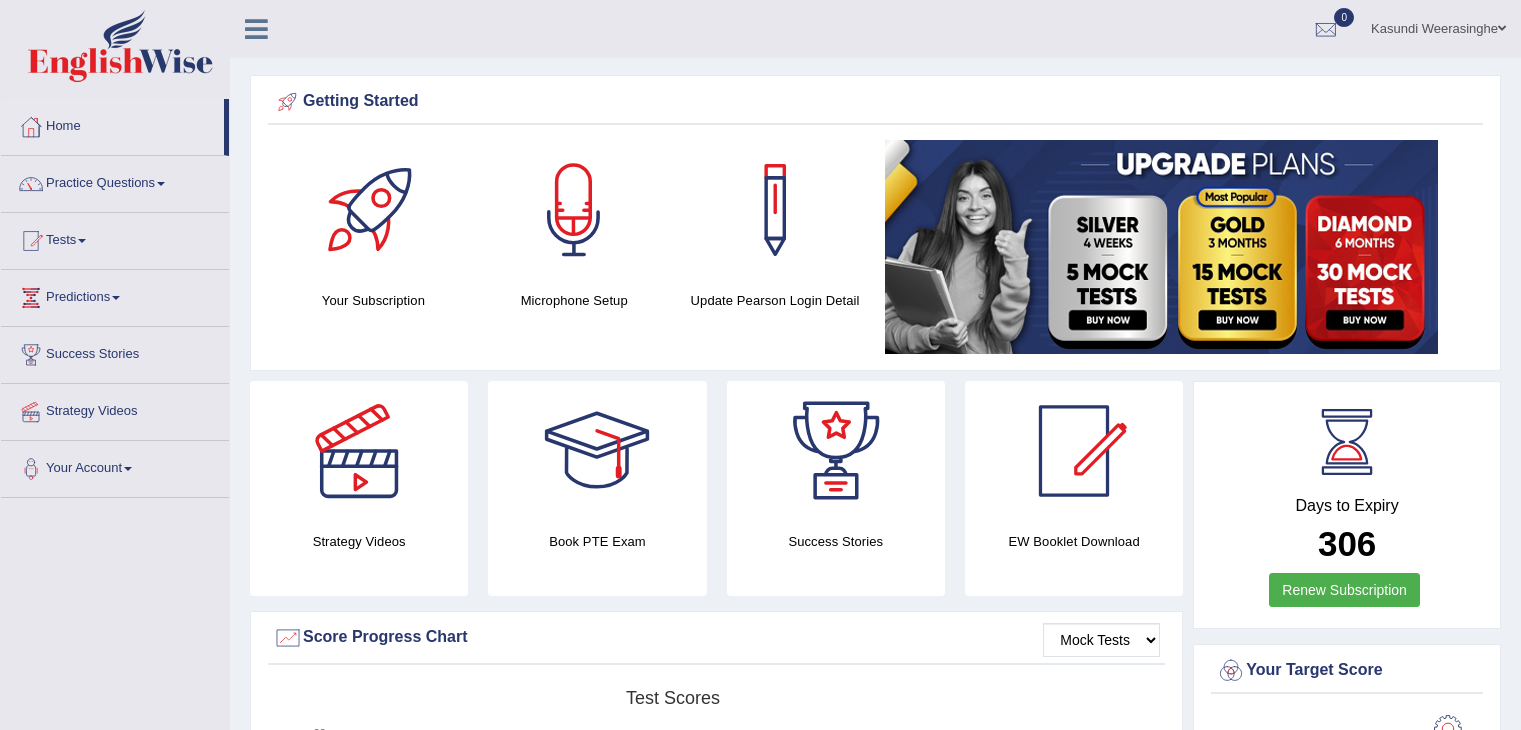 scroll, scrollTop: 0, scrollLeft: 0, axis: both 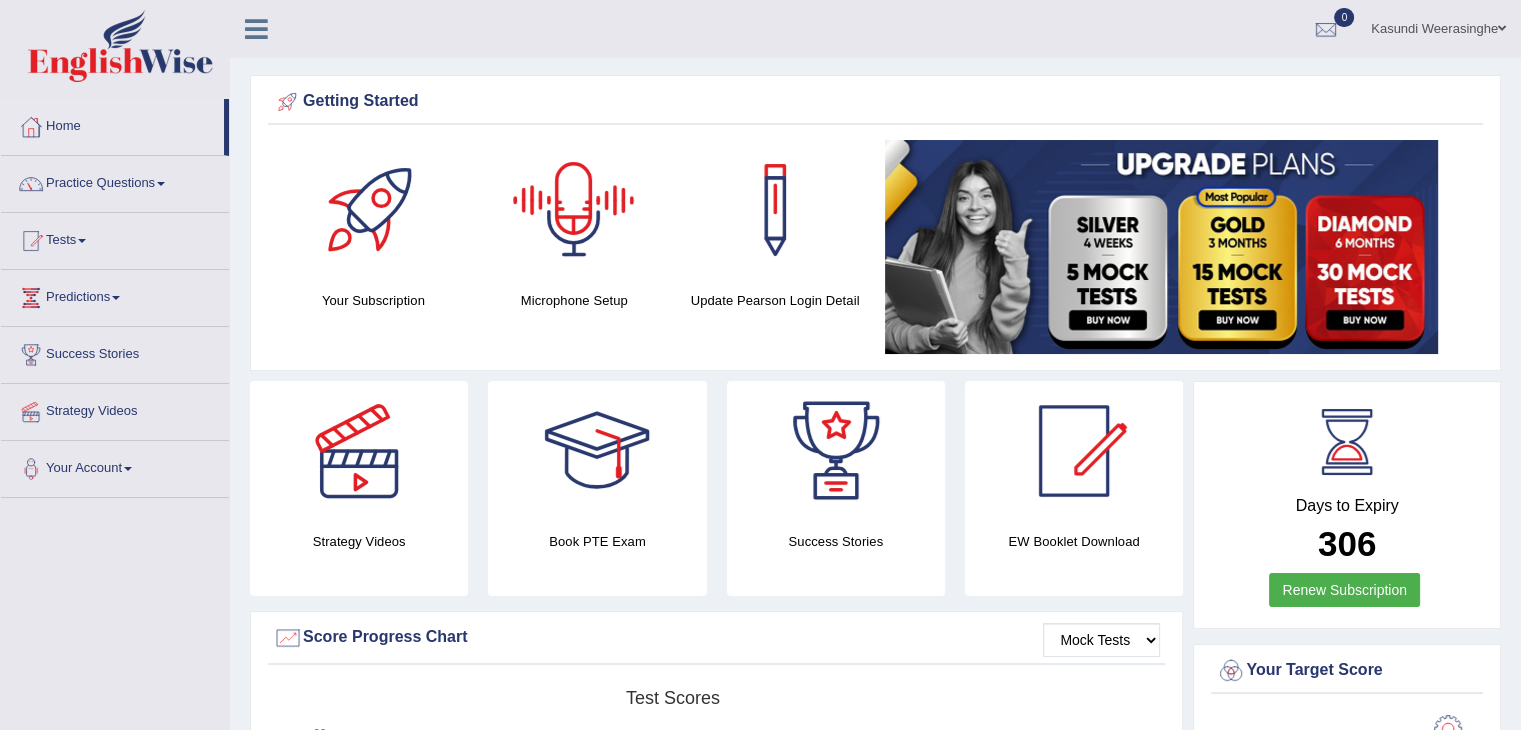 click at bounding box center (574, 210) 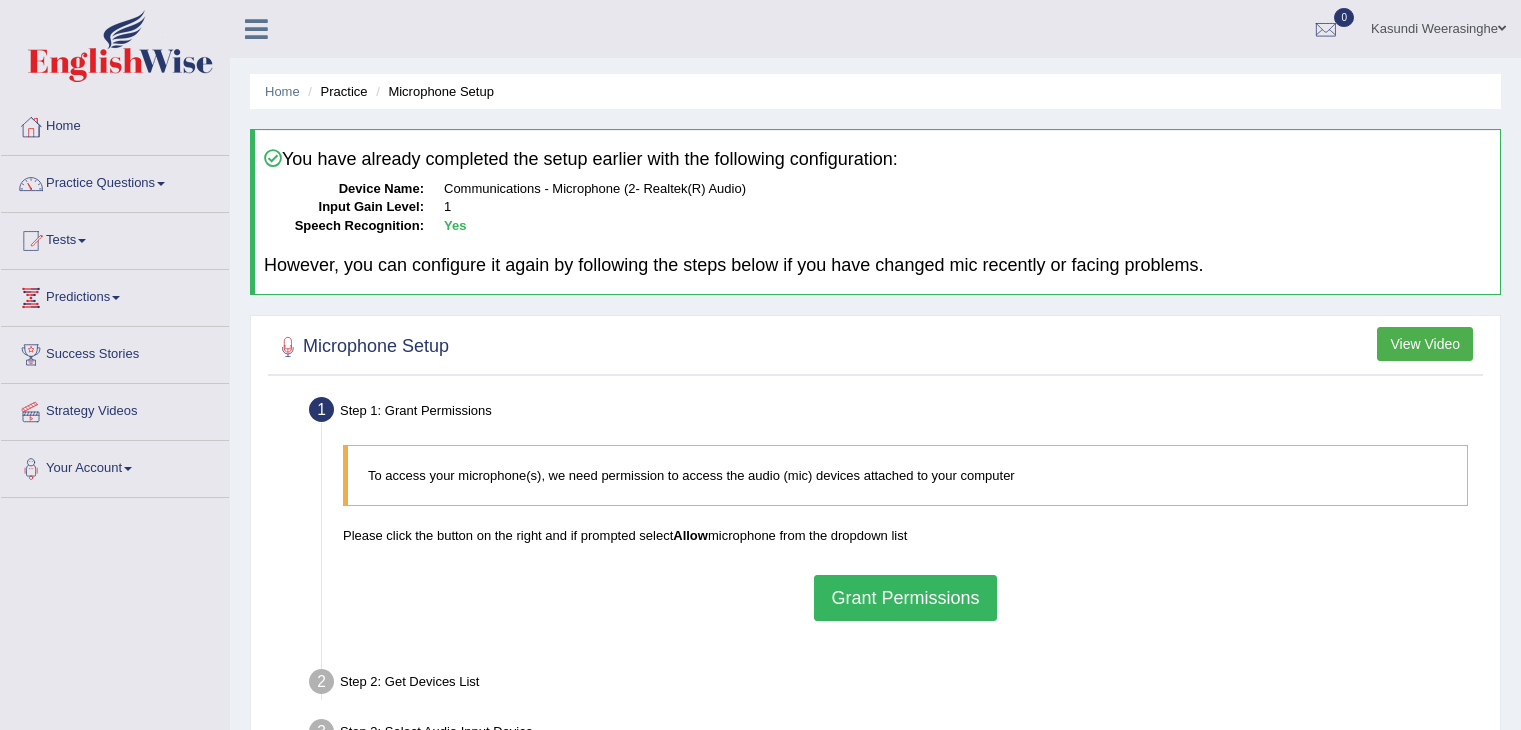 scroll, scrollTop: 0, scrollLeft: 0, axis: both 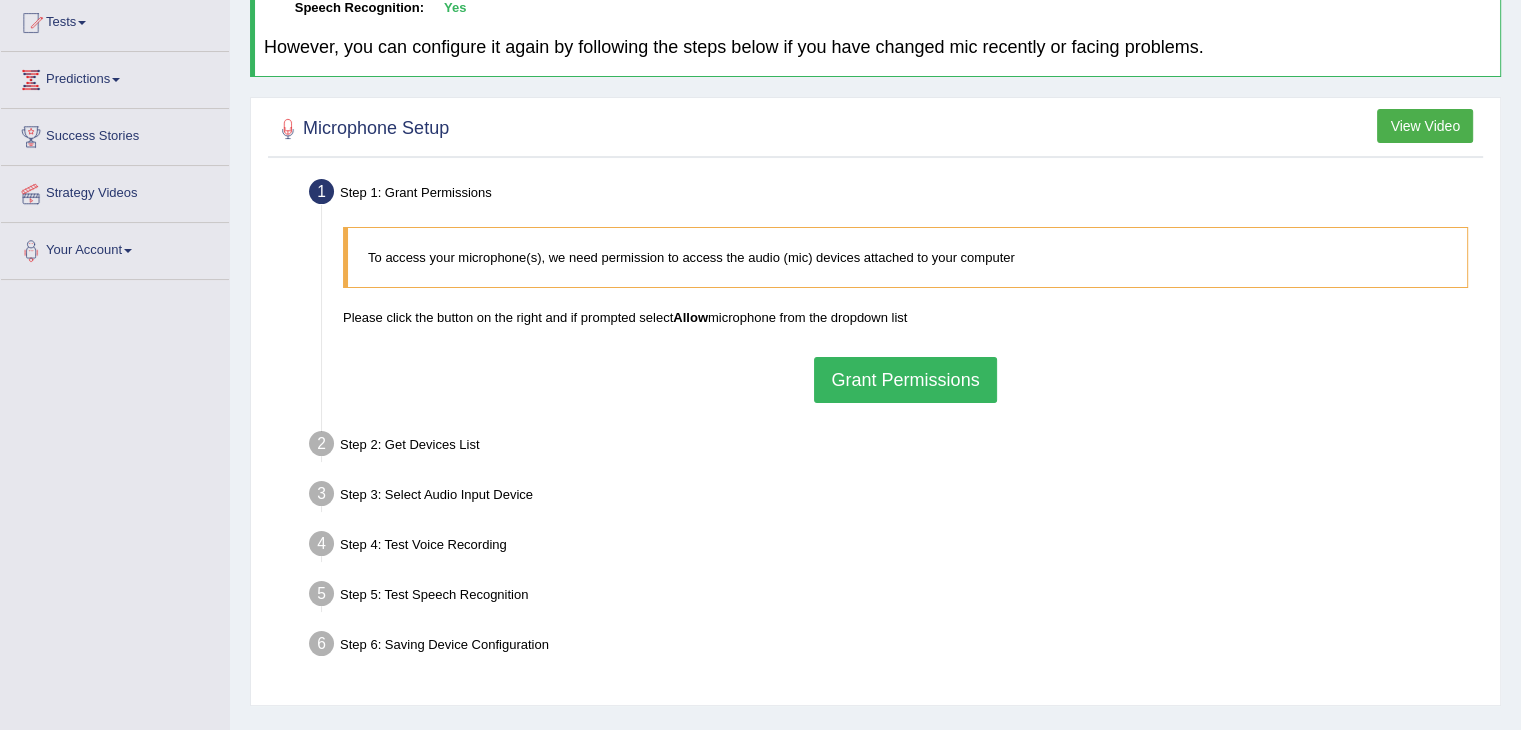 click on "Grant Permissions" at bounding box center (905, 380) 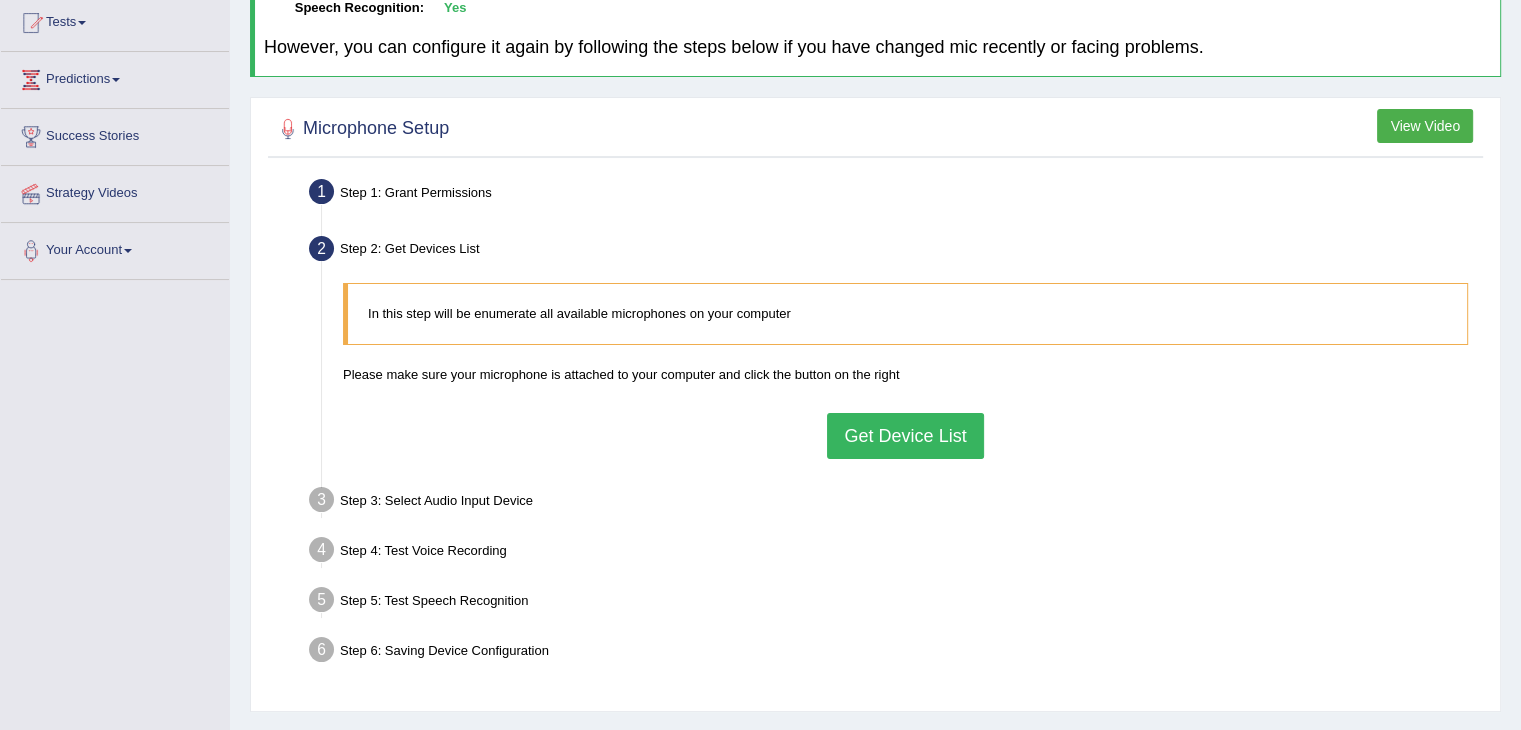 click on "Get Device List" at bounding box center (905, 436) 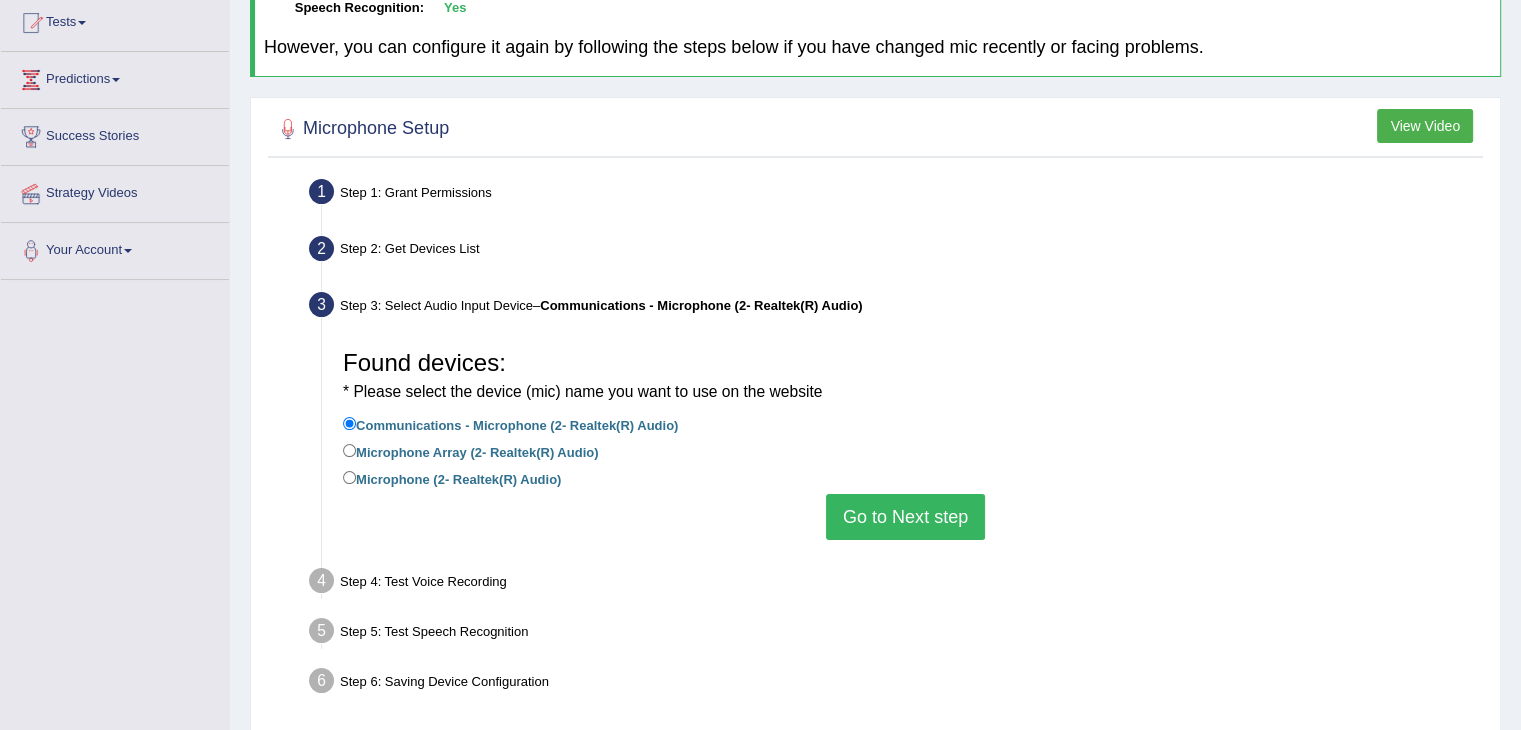 click on "Go to Next step" at bounding box center (905, 517) 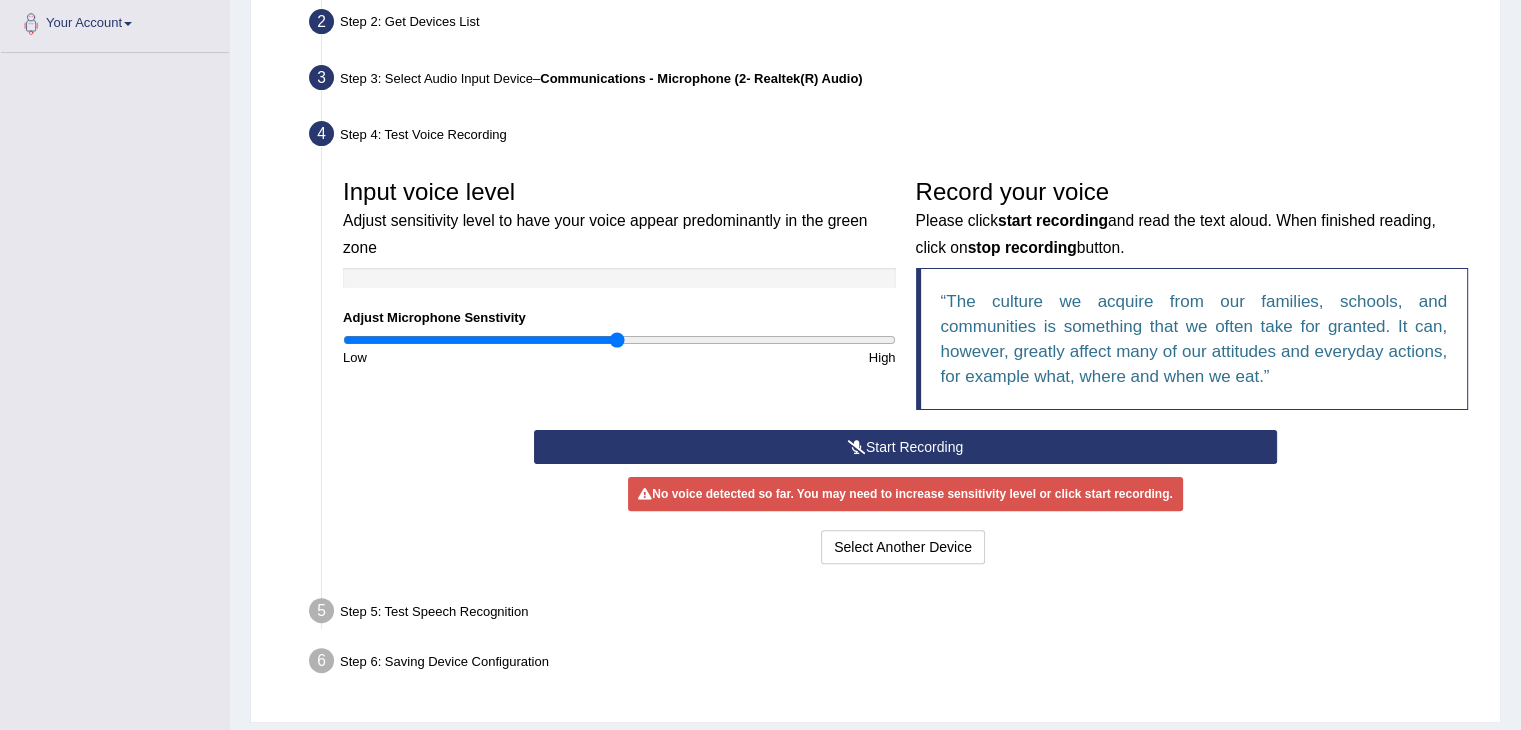 scroll, scrollTop: 473, scrollLeft: 0, axis: vertical 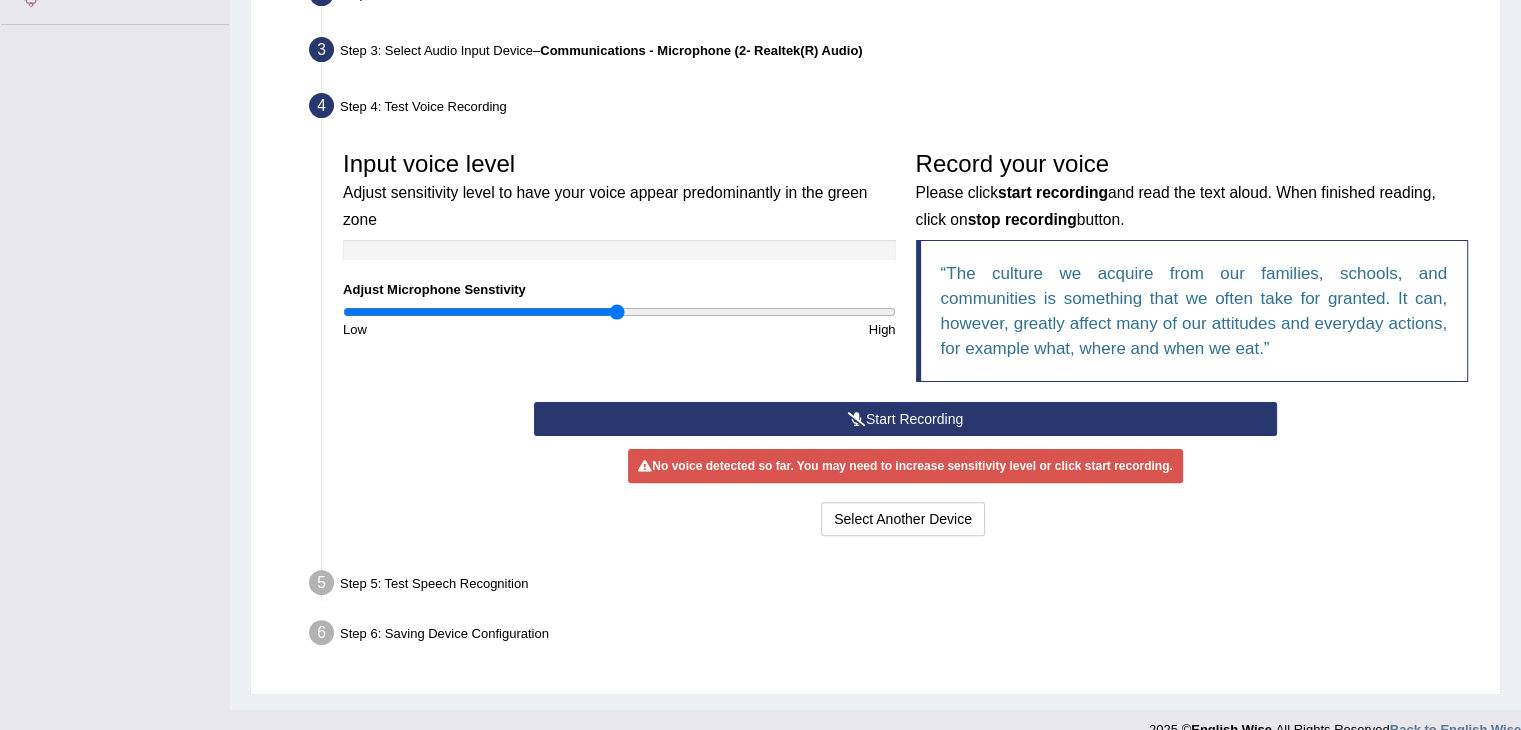 click on "Start Recording" at bounding box center (905, 419) 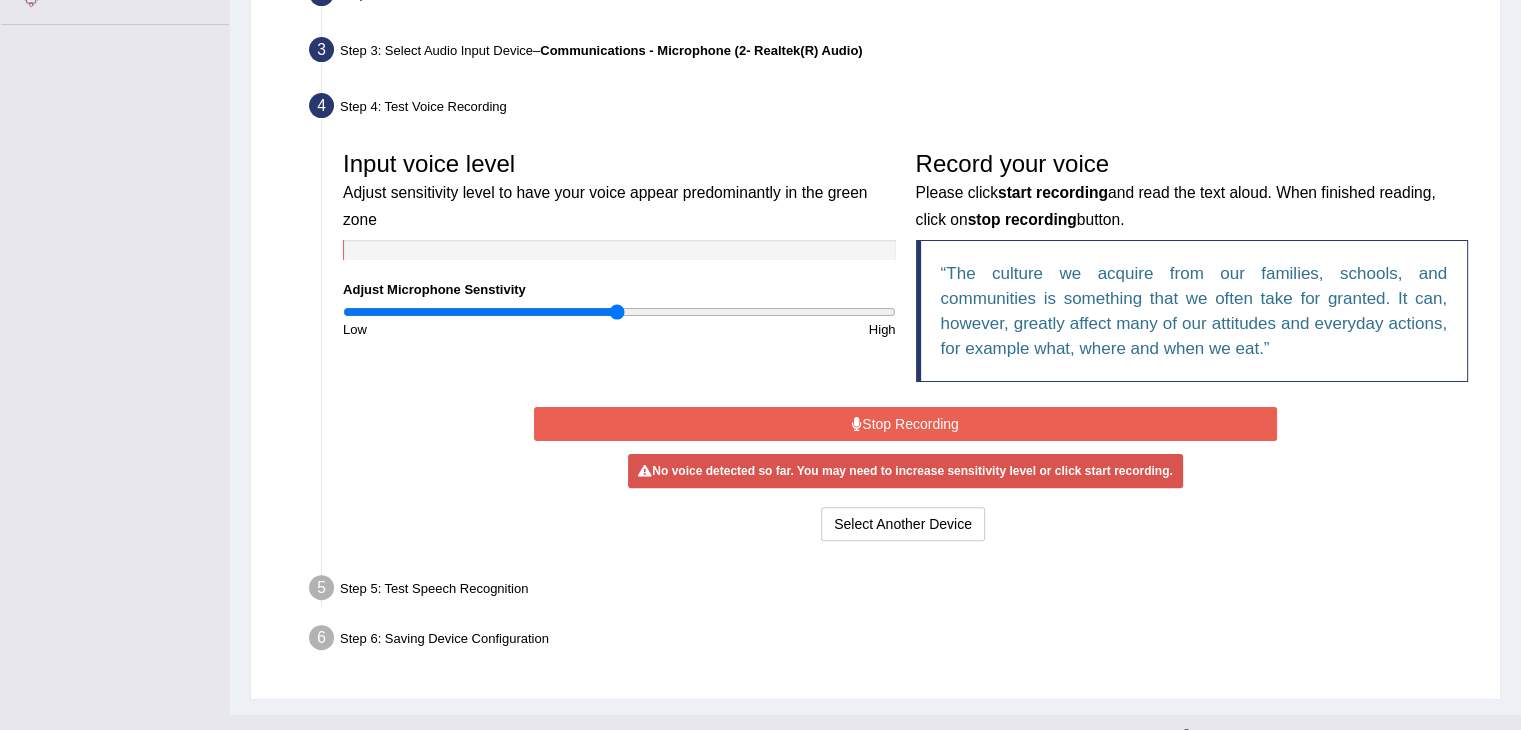 click on "Step 6: Saving Device Configuration" at bounding box center (895, 641) 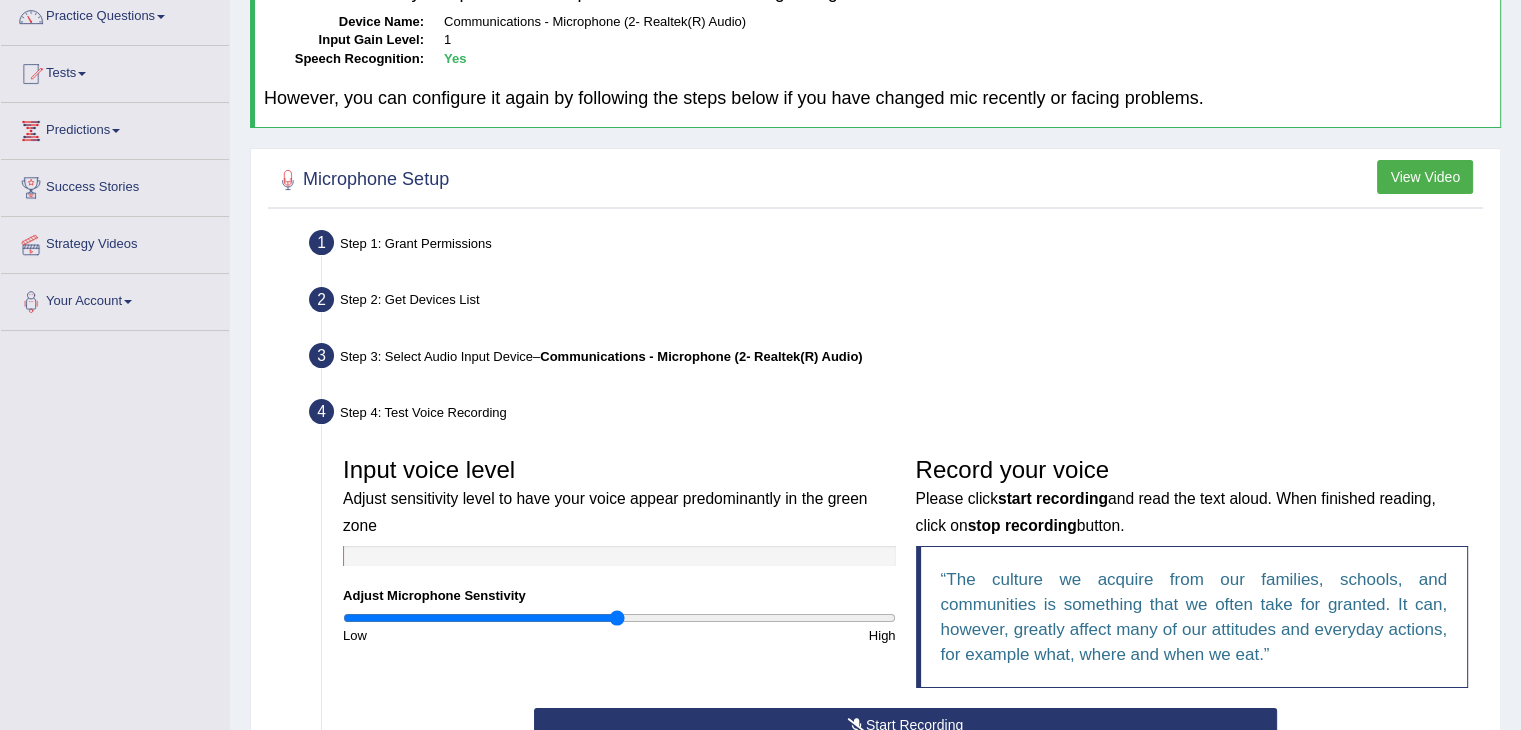 scroll, scrollTop: 0, scrollLeft: 0, axis: both 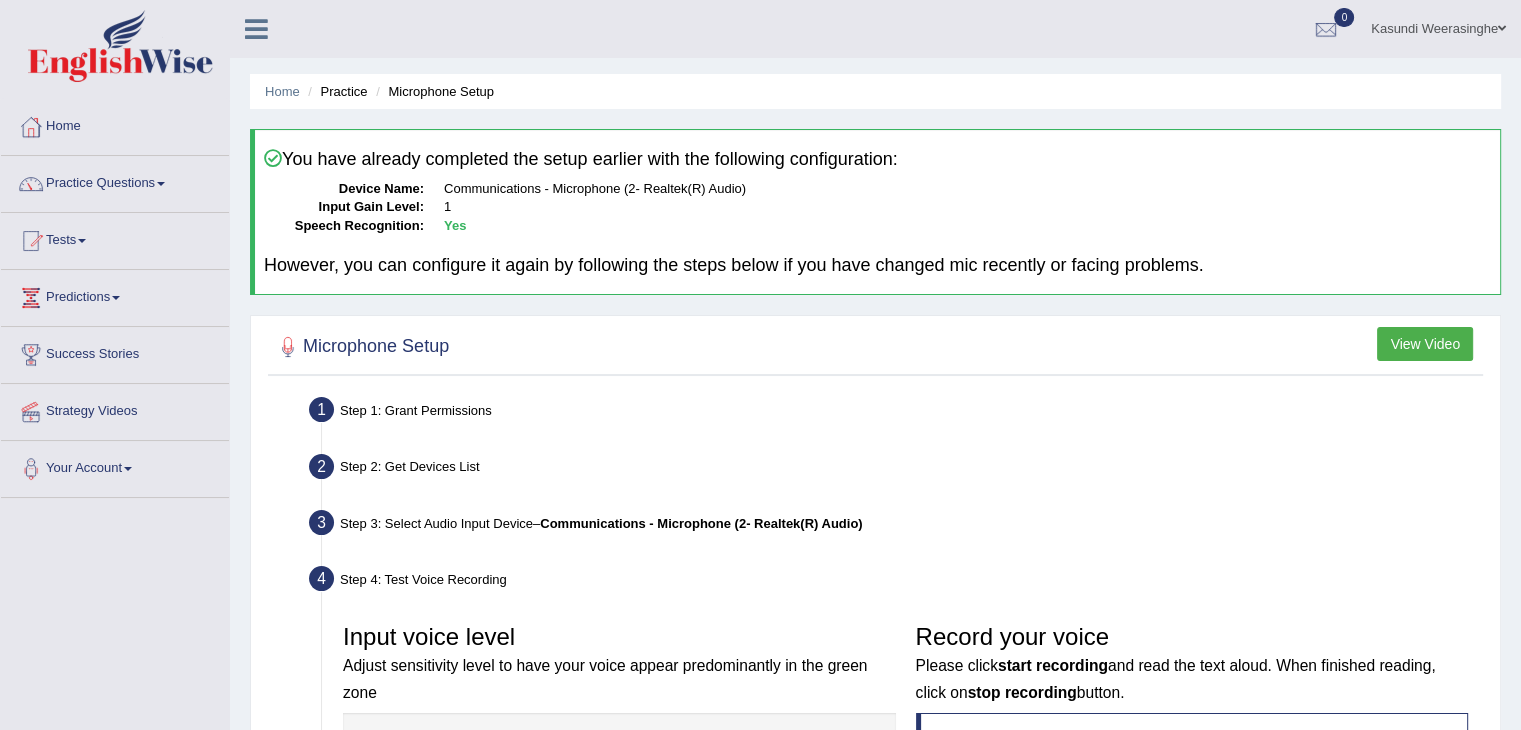 click on "However, you can configure it again by following the steps below if you have changed mic recently or facing problems." at bounding box center [877, 266] 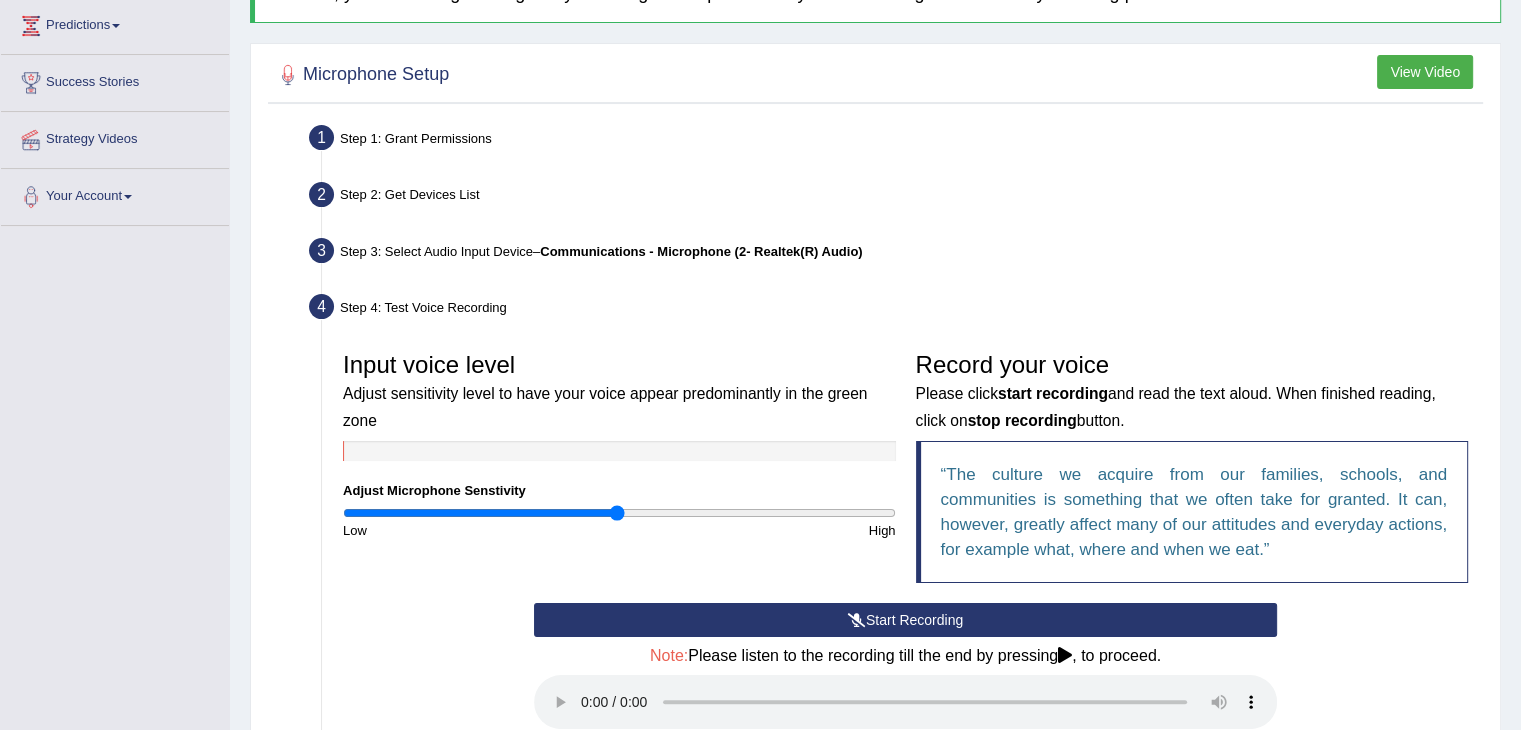 click on "Step 1: Grant Permissions" at bounding box center (895, 141) 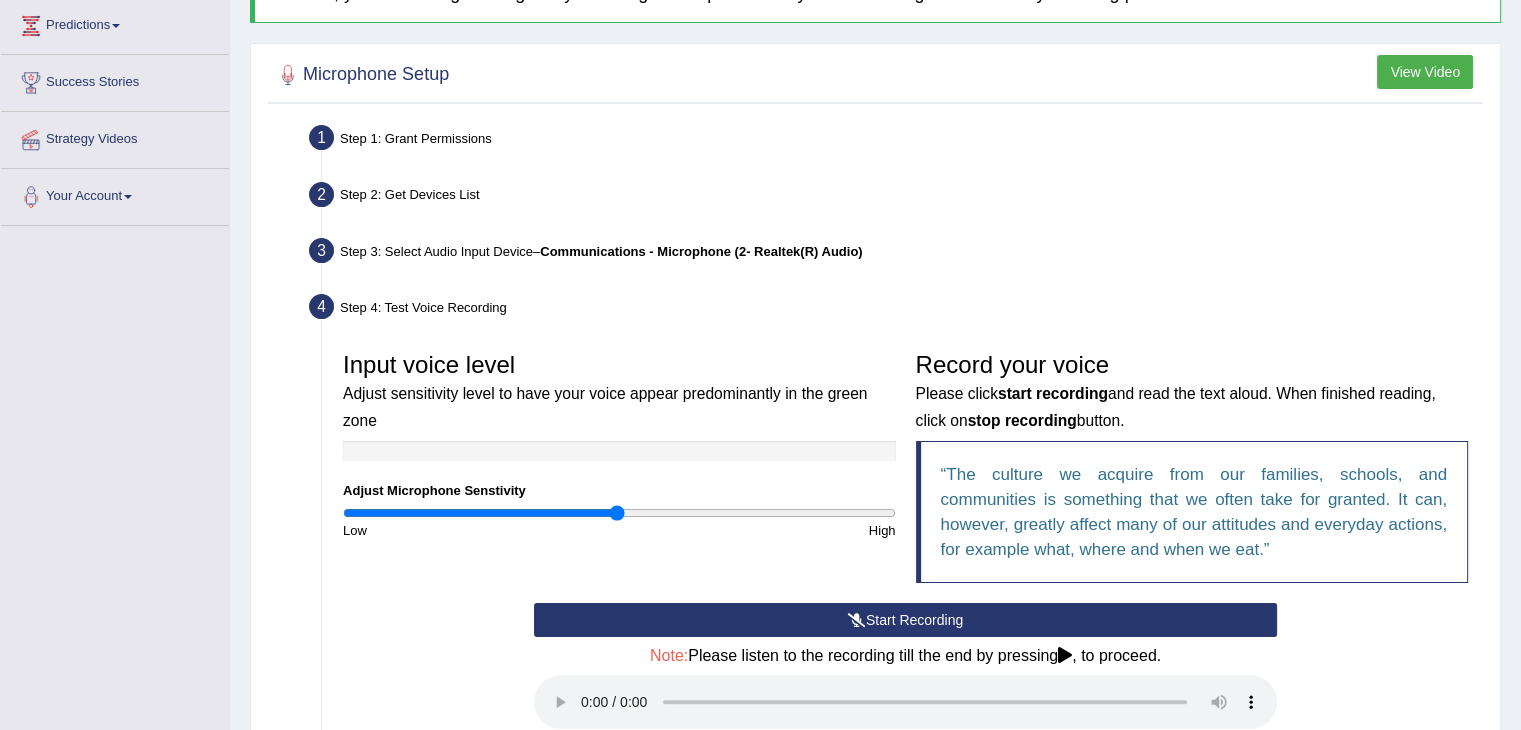 click on "Step 1: Grant Permissions   To access your microphone(s), we need permission to access the audio (mic) devices attached to your computer   Please click the button on the right and if prompted select  Allow  microphone from the dropdown list     Grant Permissions" at bounding box center [895, 141] 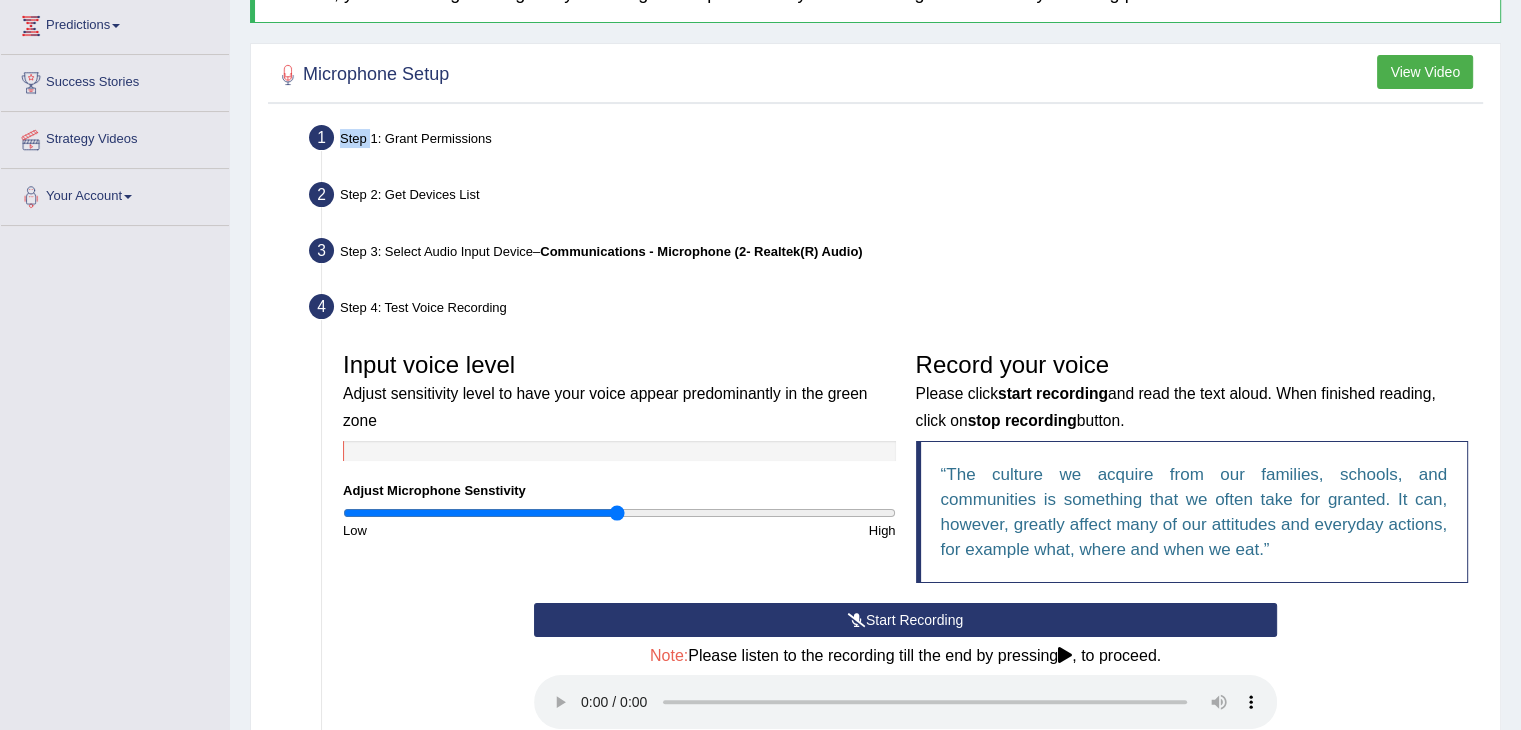 click on "Step 1: Grant Permissions   To access your microphone(s), we need permission to access the audio (mic) devices attached to your computer   Please click the button on the right and if prompted select  Allow  microphone from the dropdown list     Grant Permissions" at bounding box center [895, 141] 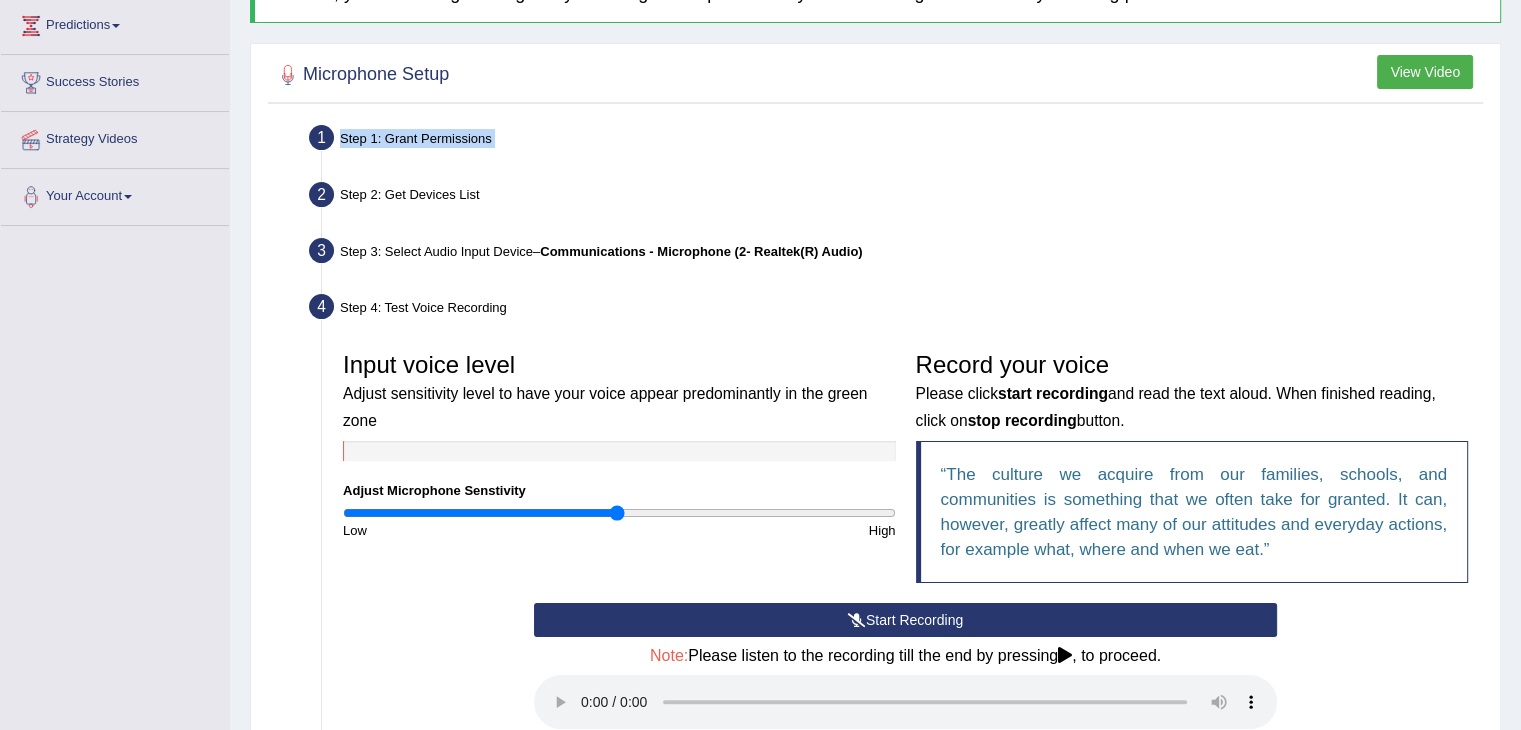 click on "Step 1: Grant Permissions   To access your microphone(s), we need permission to access the audio (mic) devices attached to your computer   Please click the button on the right and if prompted select  Allow  microphone from the dropdown list     Grant Permissions" at bounding box center [895, 141] 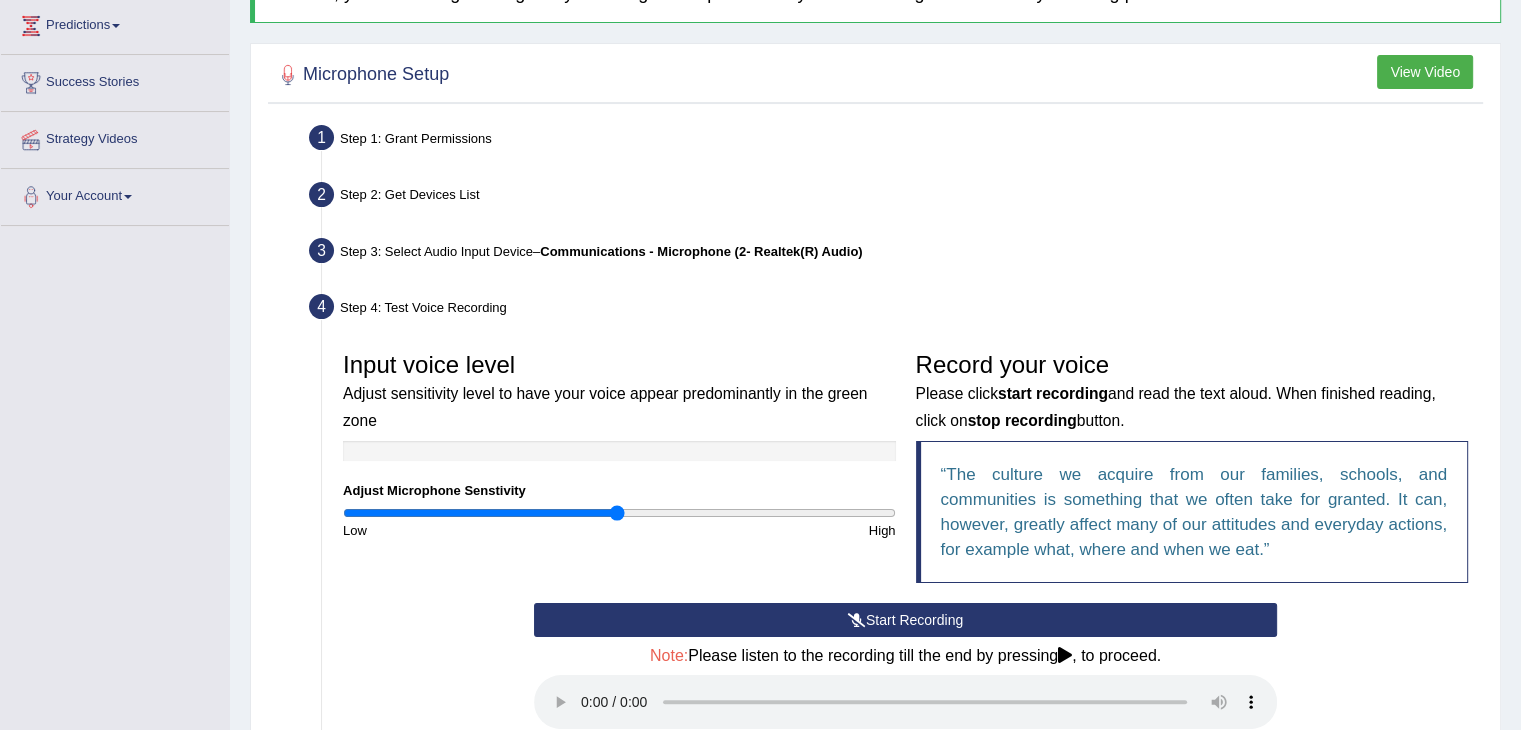 click on "Communications - Microphone (2- Realtek(R) Audio)" at bounding box center [701, 251] 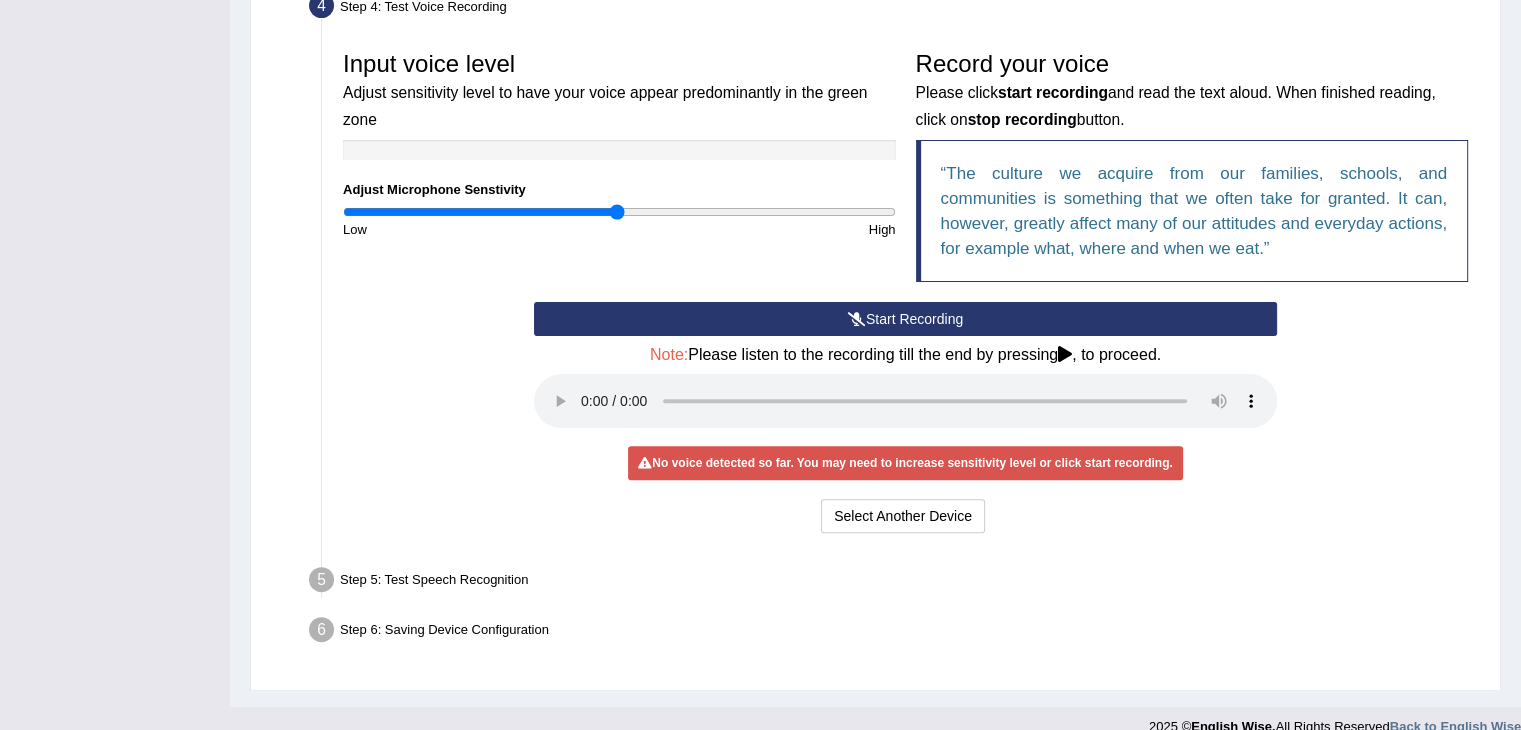 scroll, scrollTop: 578, scrollLeft: 0, axis: vertical 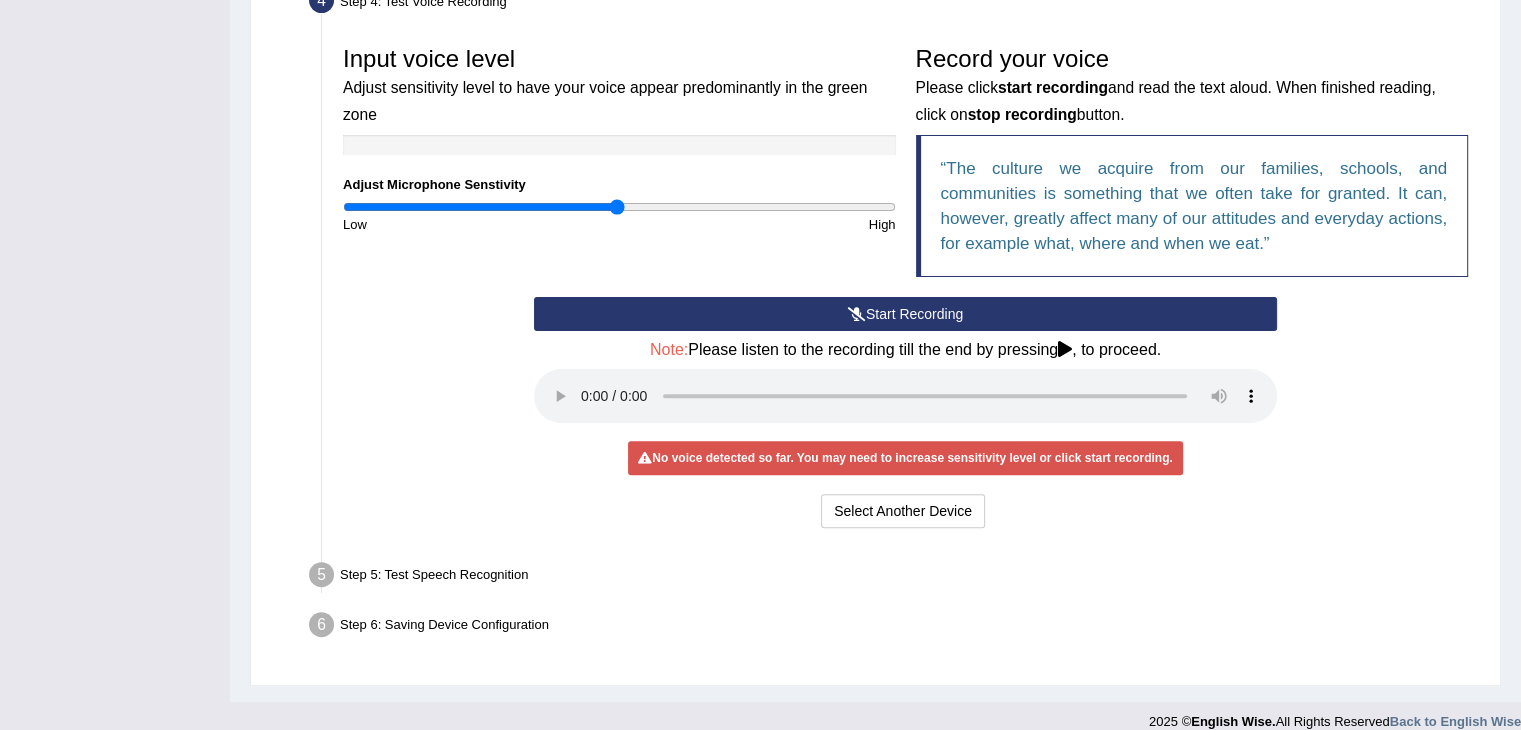 click on "Start Recording" at bounding box center (905, 314) 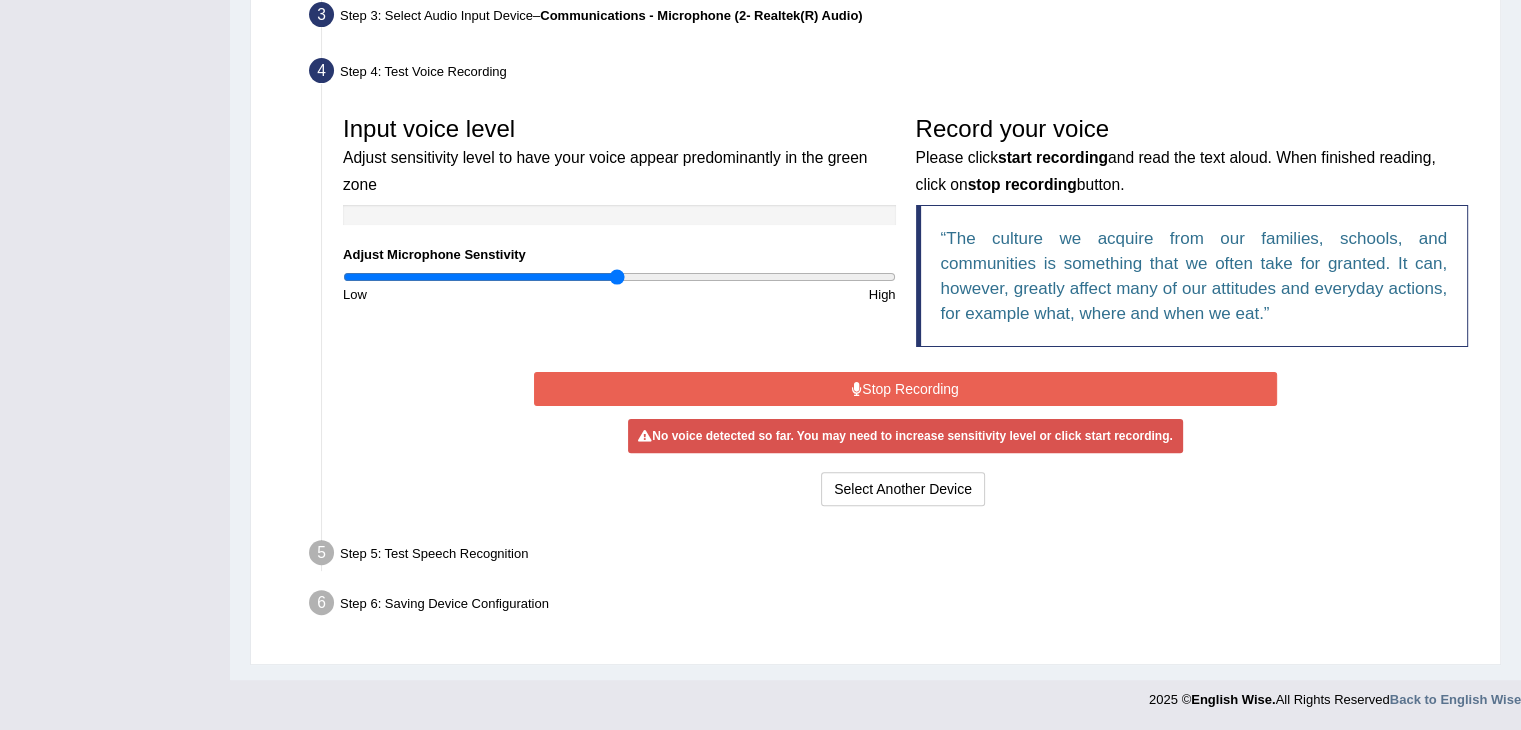 scroll, scrollTop: 505, scrollLeft: 0, axis: vertical 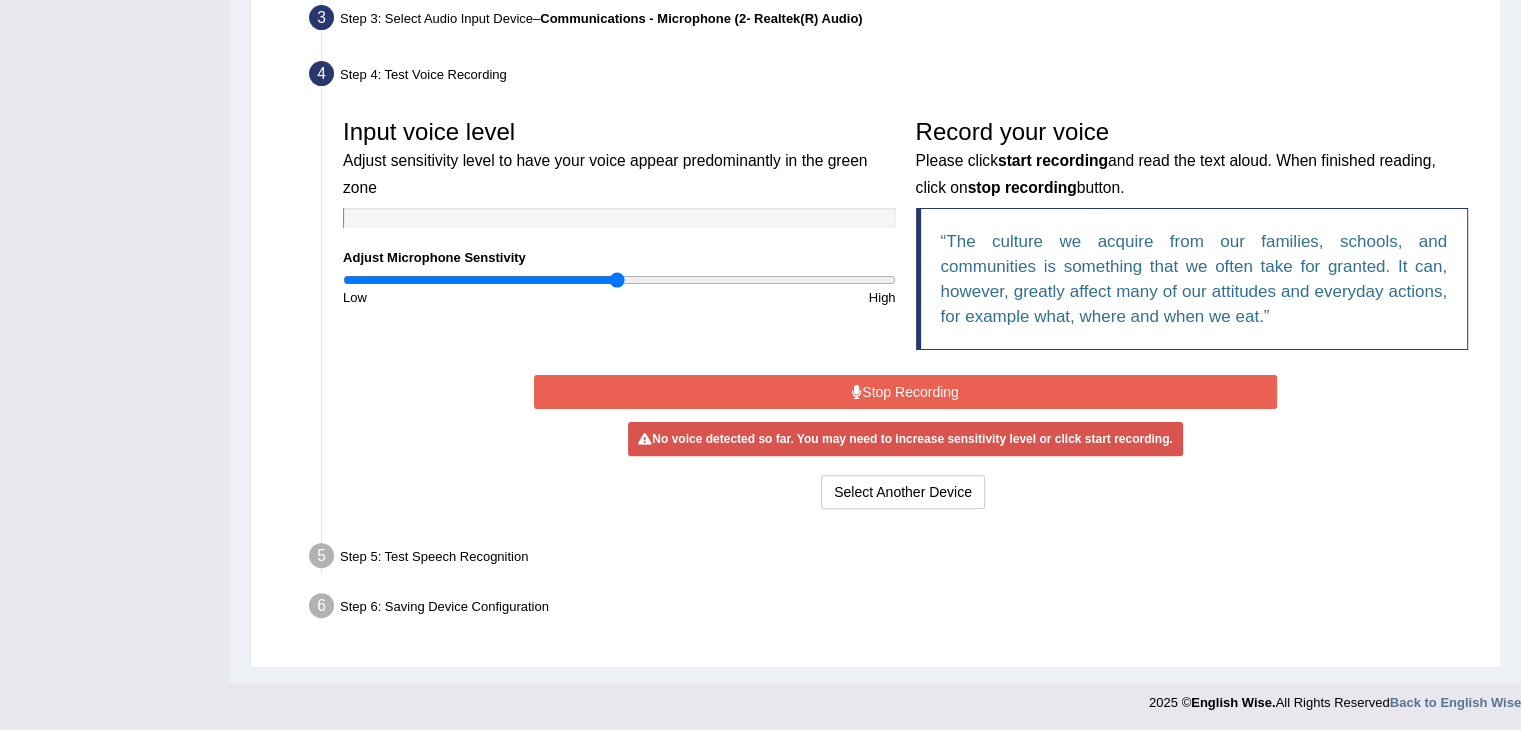 click on "Stop Recording" at bounding box center [905, 392] 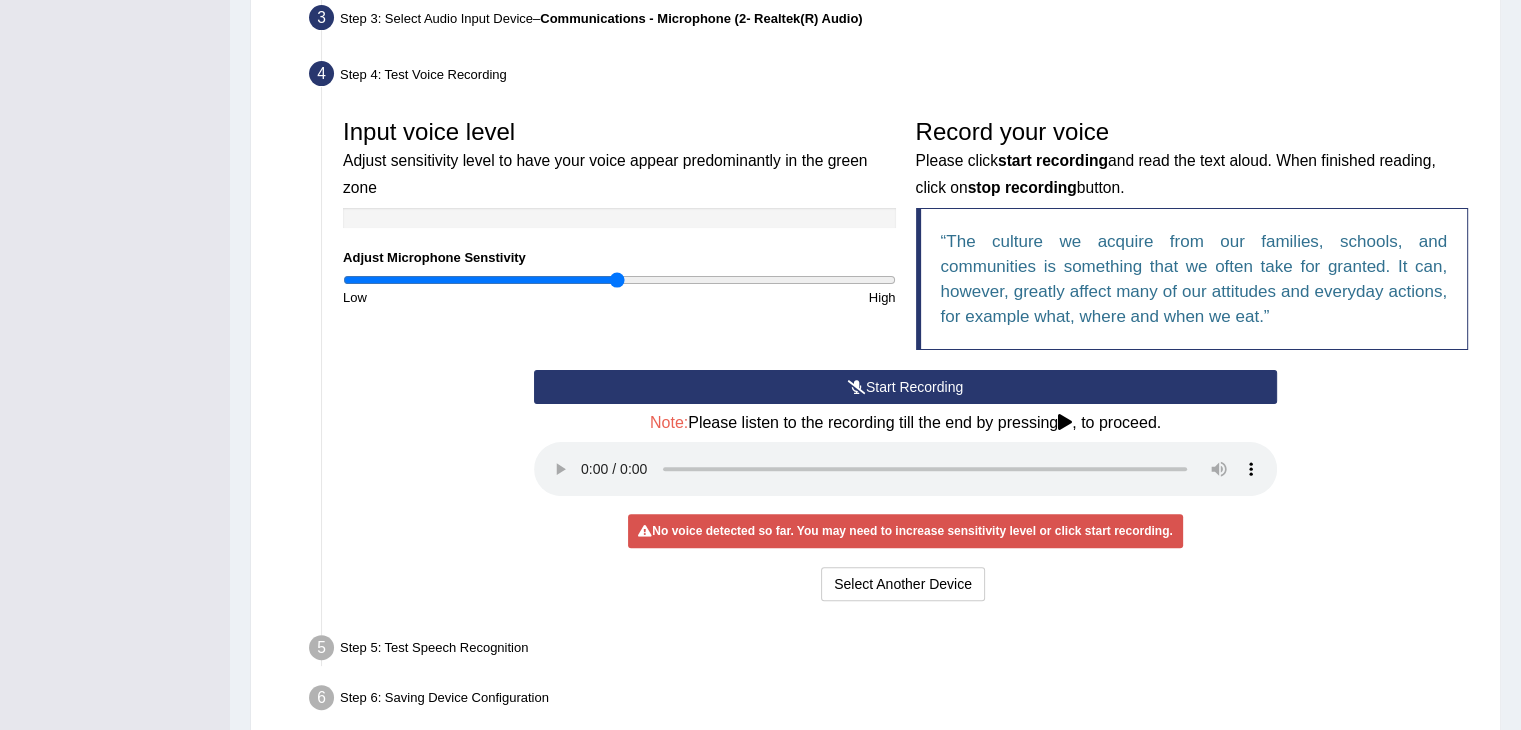 click on "Start Recording" at bounding box center [905, 387] 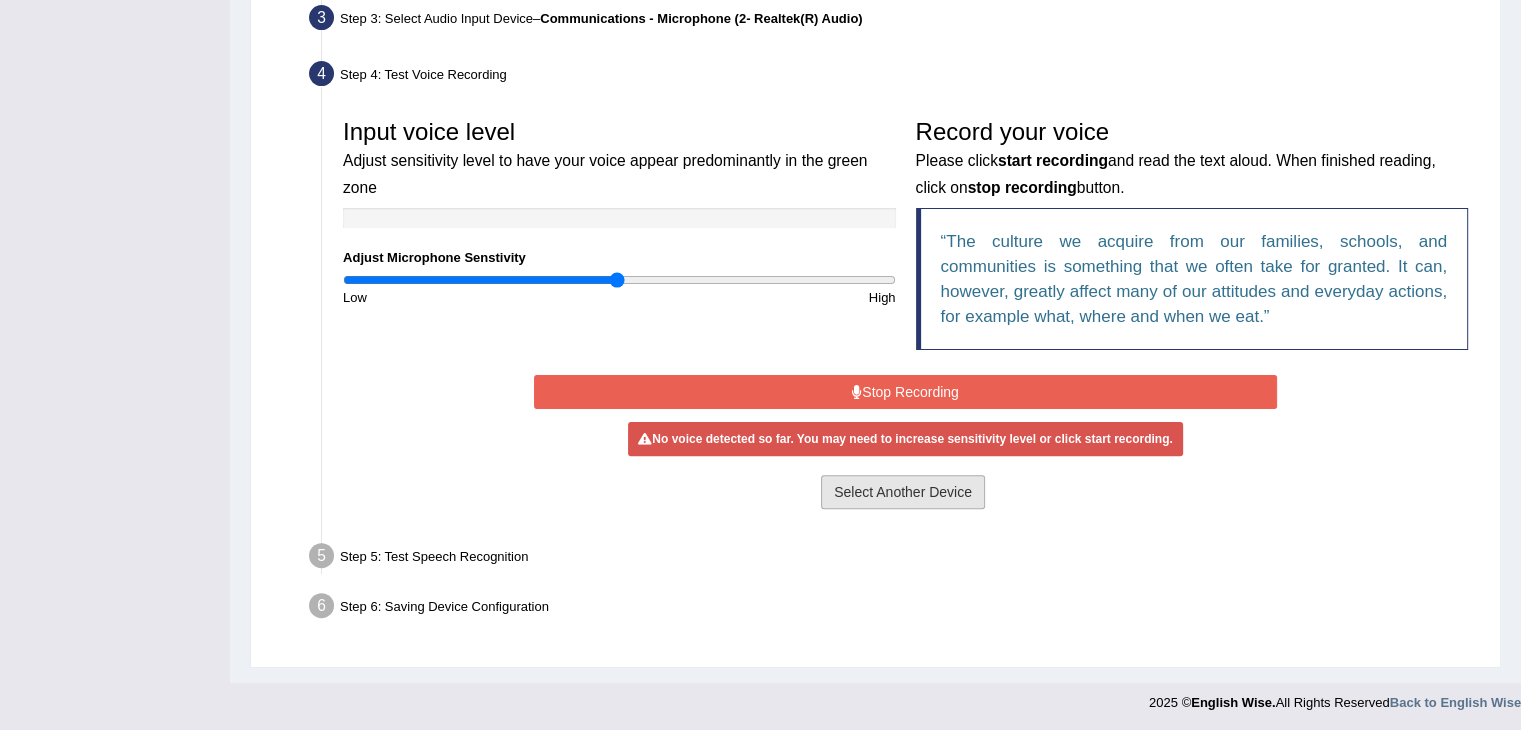 click on "Select Another Device" at bounding box center [903, 492] 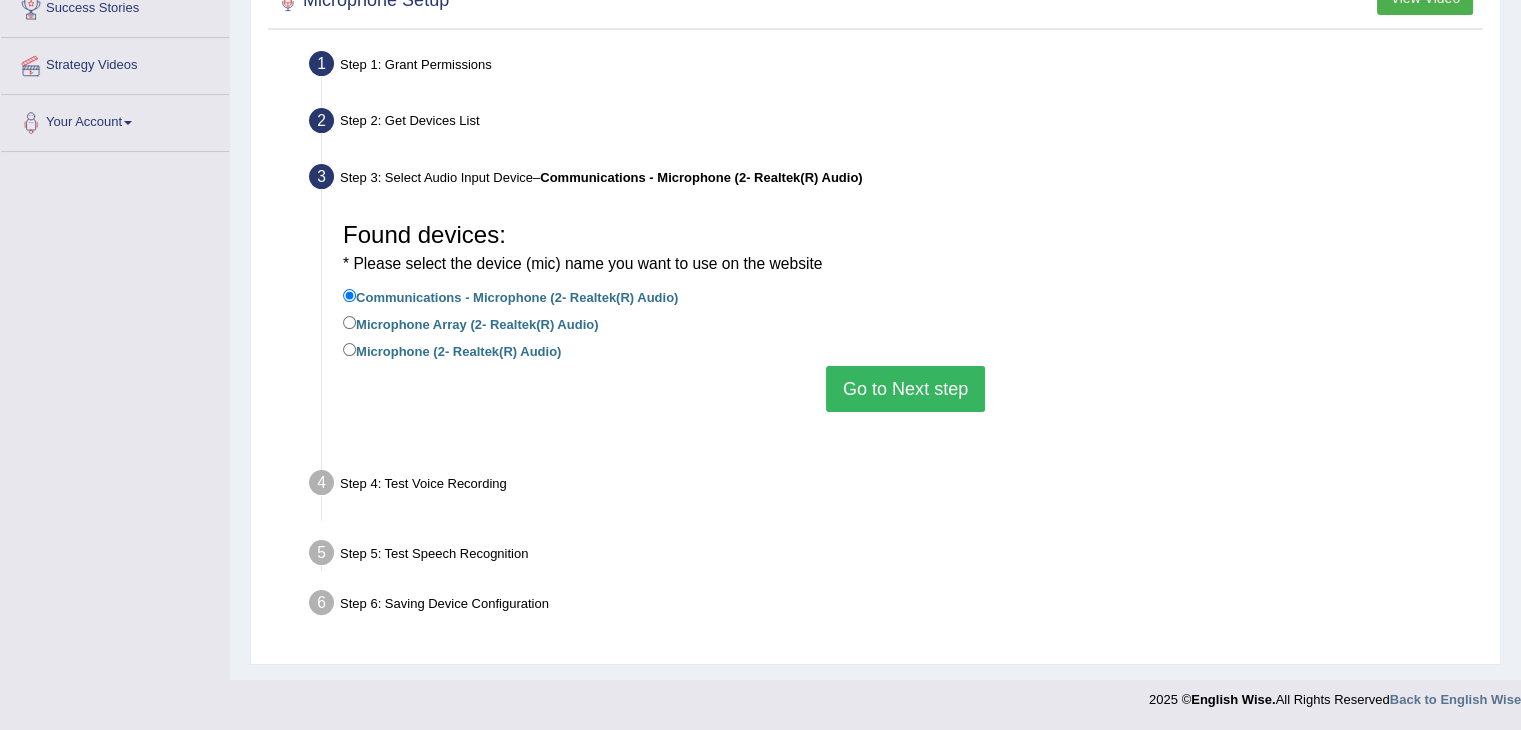 scroll, scrollTop: 320, scrollLeft: 0, axis: vertical 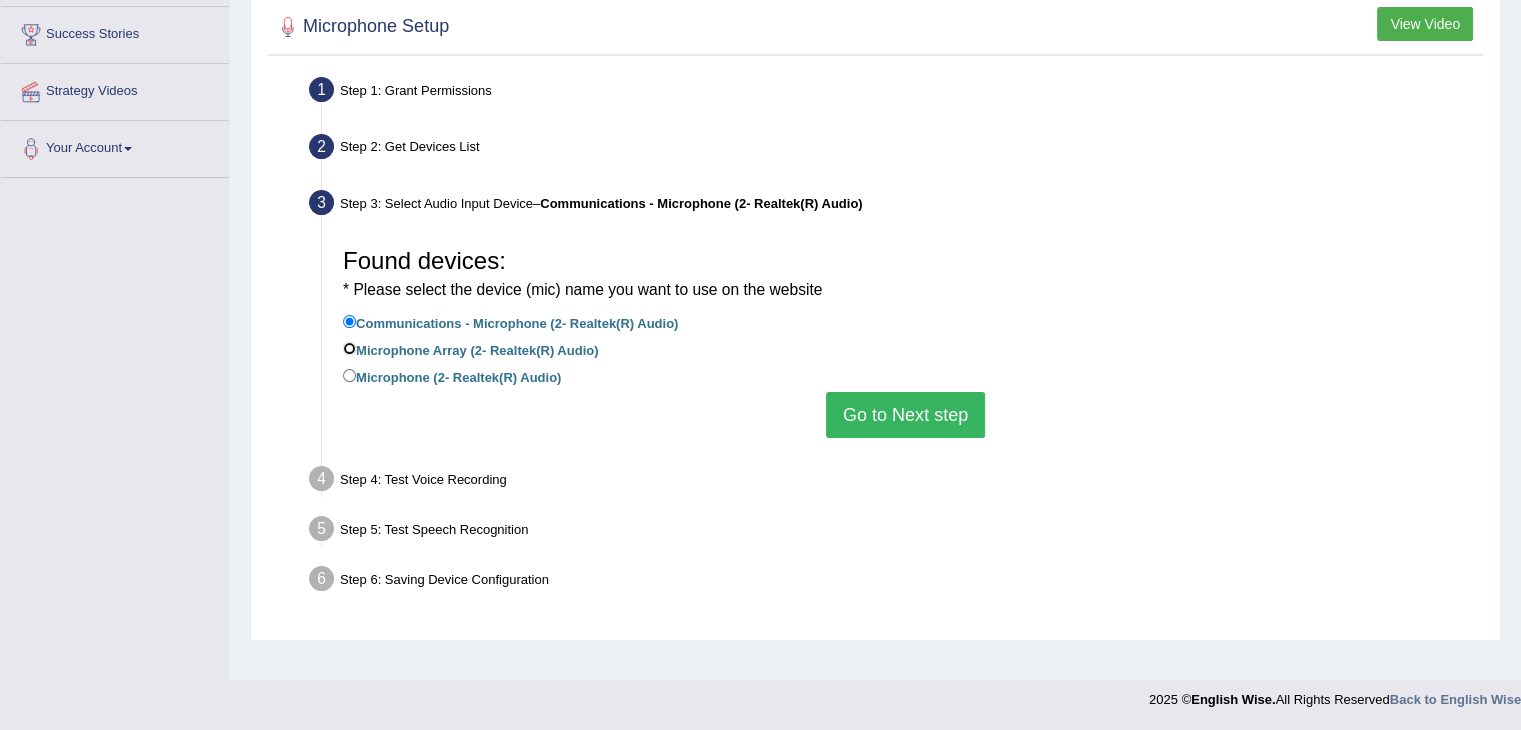 click on "Microphone Array (2- Realtek(R) Audio)" at bounding box center [349, 348] 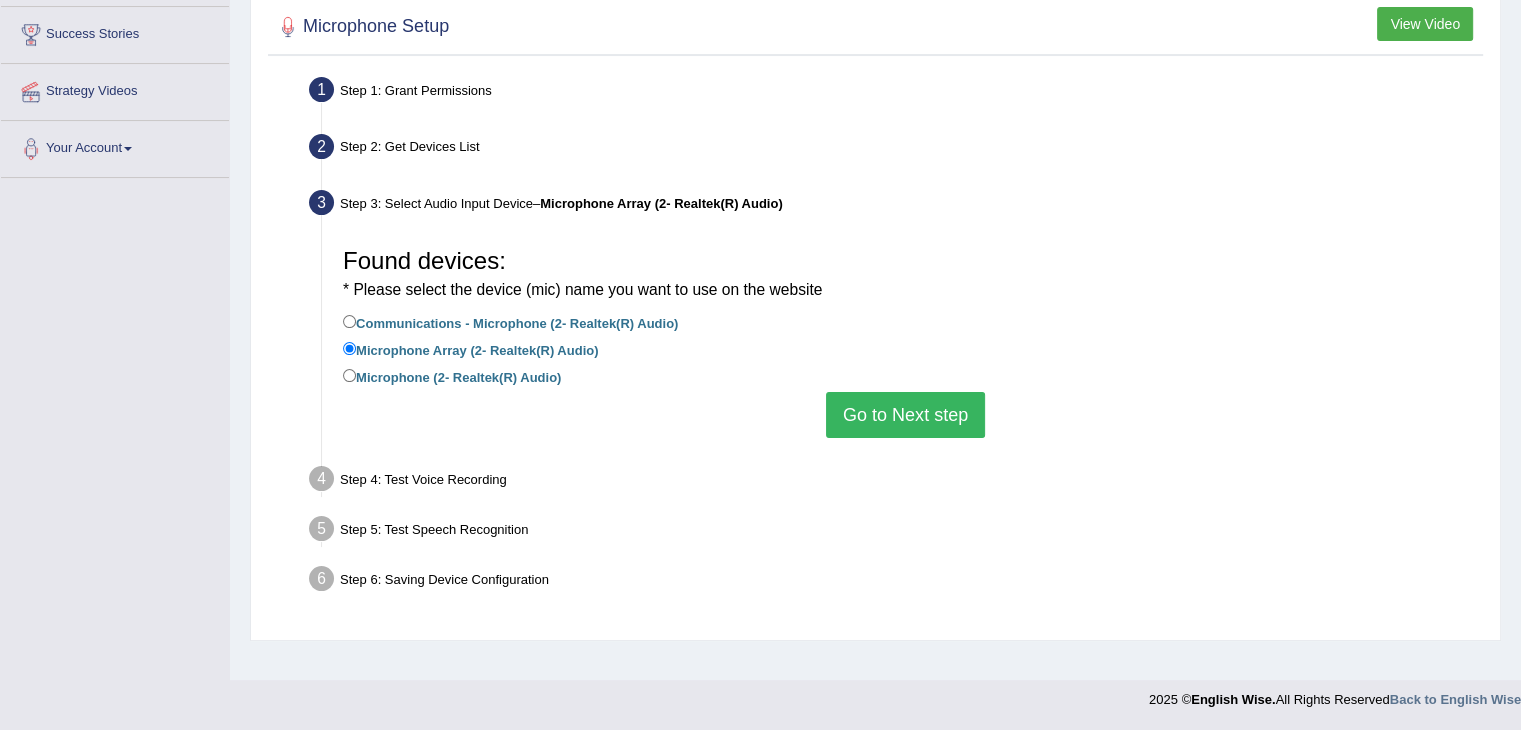 click on "Go to Next step" at bounding box center [905, 415] 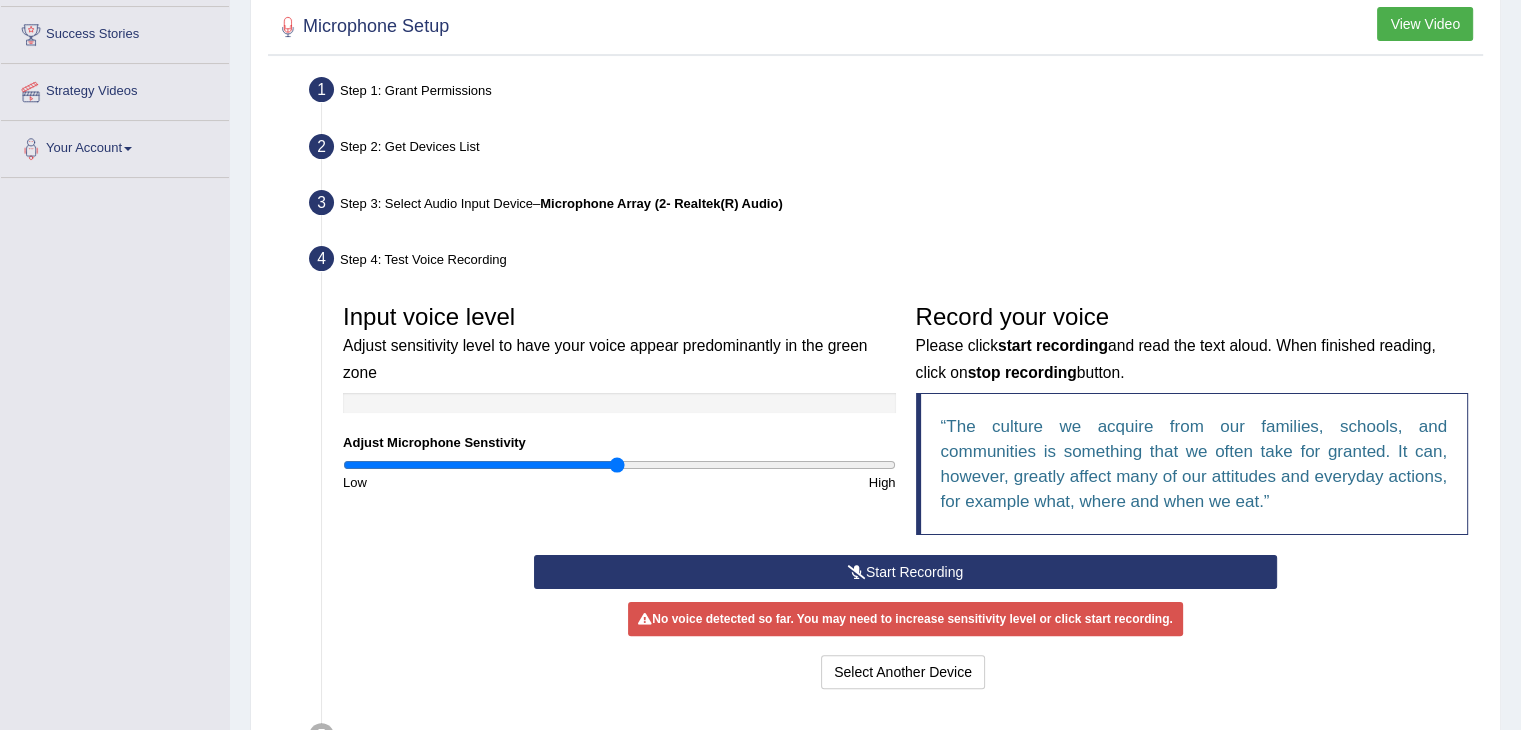 click on "Start Recording" at bounding box center [905, 572] 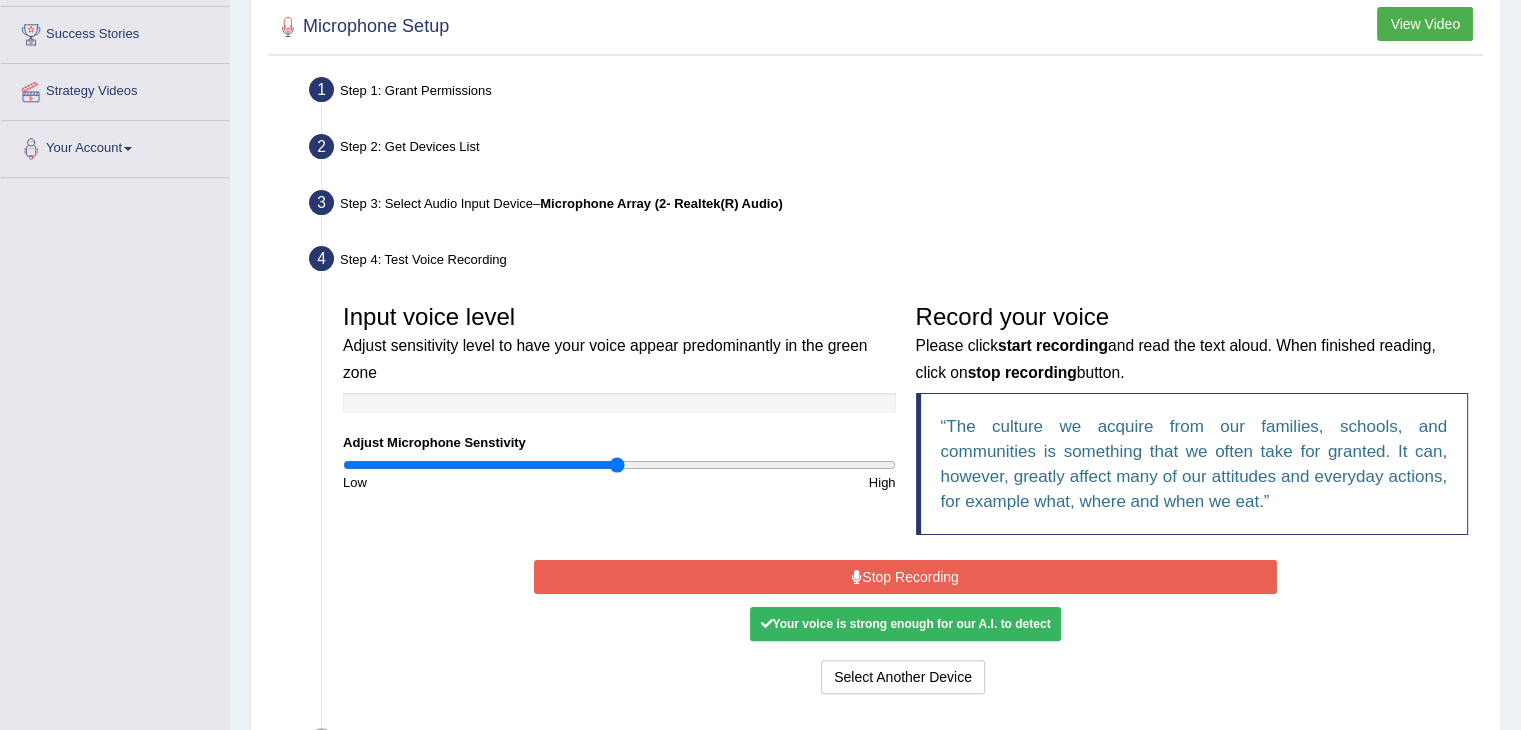 click on "Stop Recording" at bounding box center (905, 577) 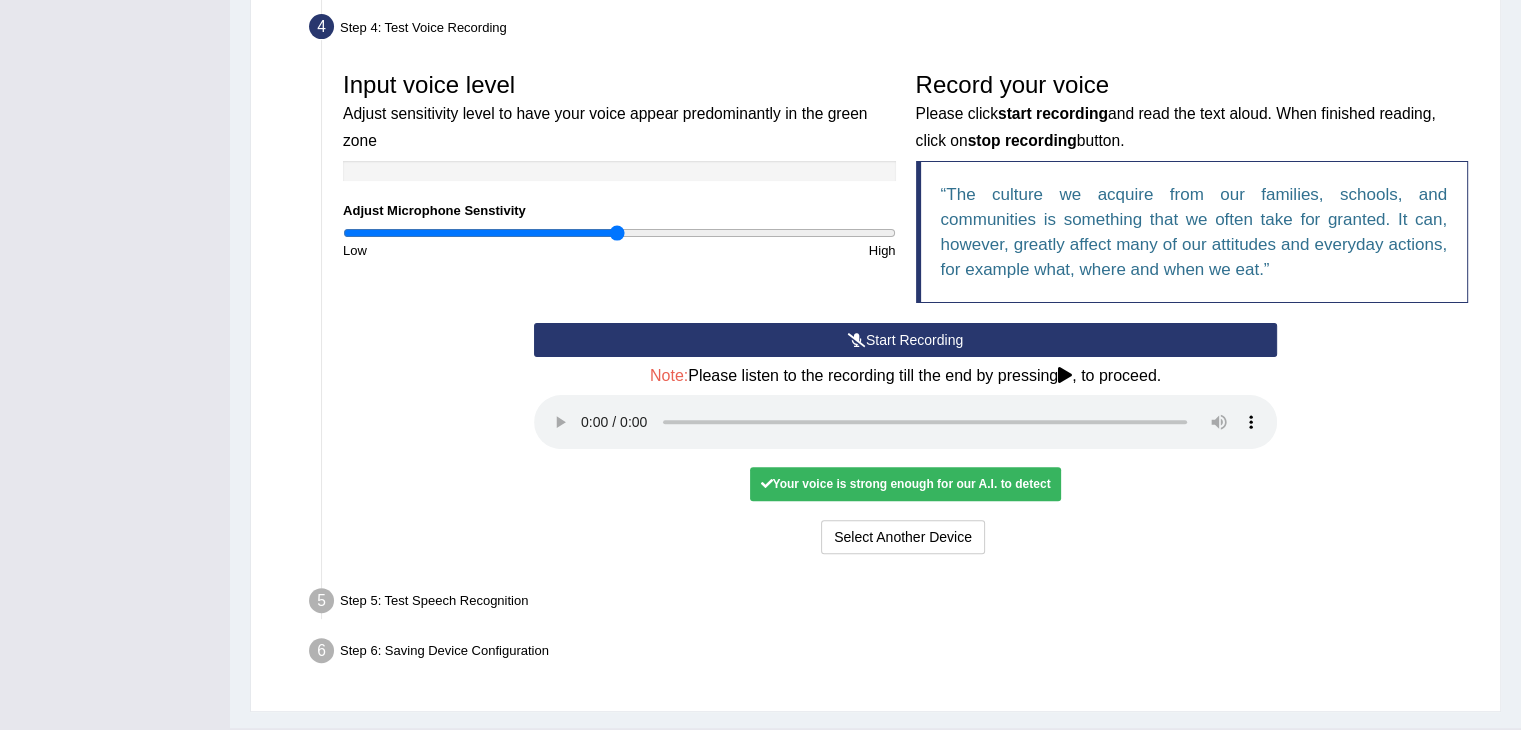 scroll, scrollTop: 597, scrollLeft: 0, axis: vertical 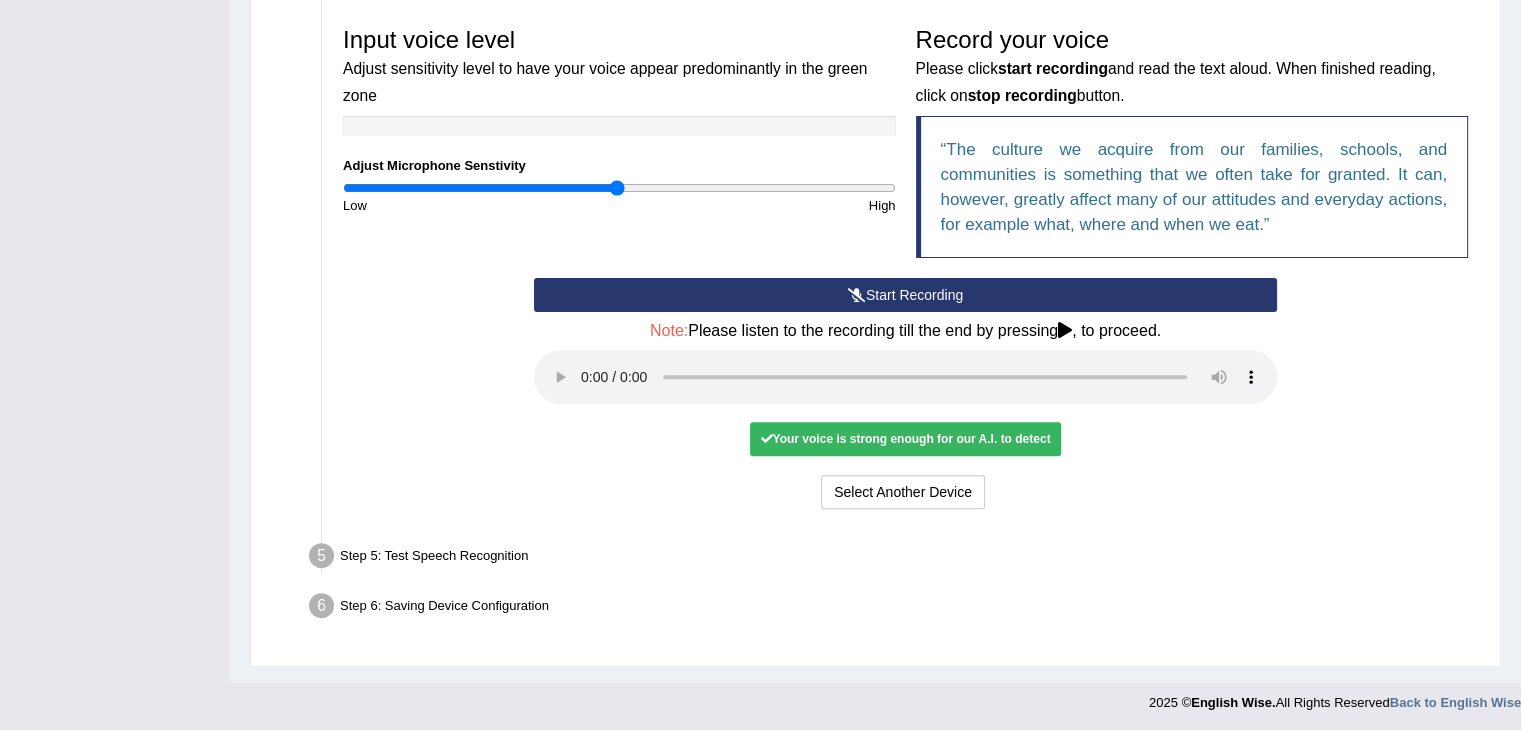 click on "Start Recording" at bounding box center (905, 295) 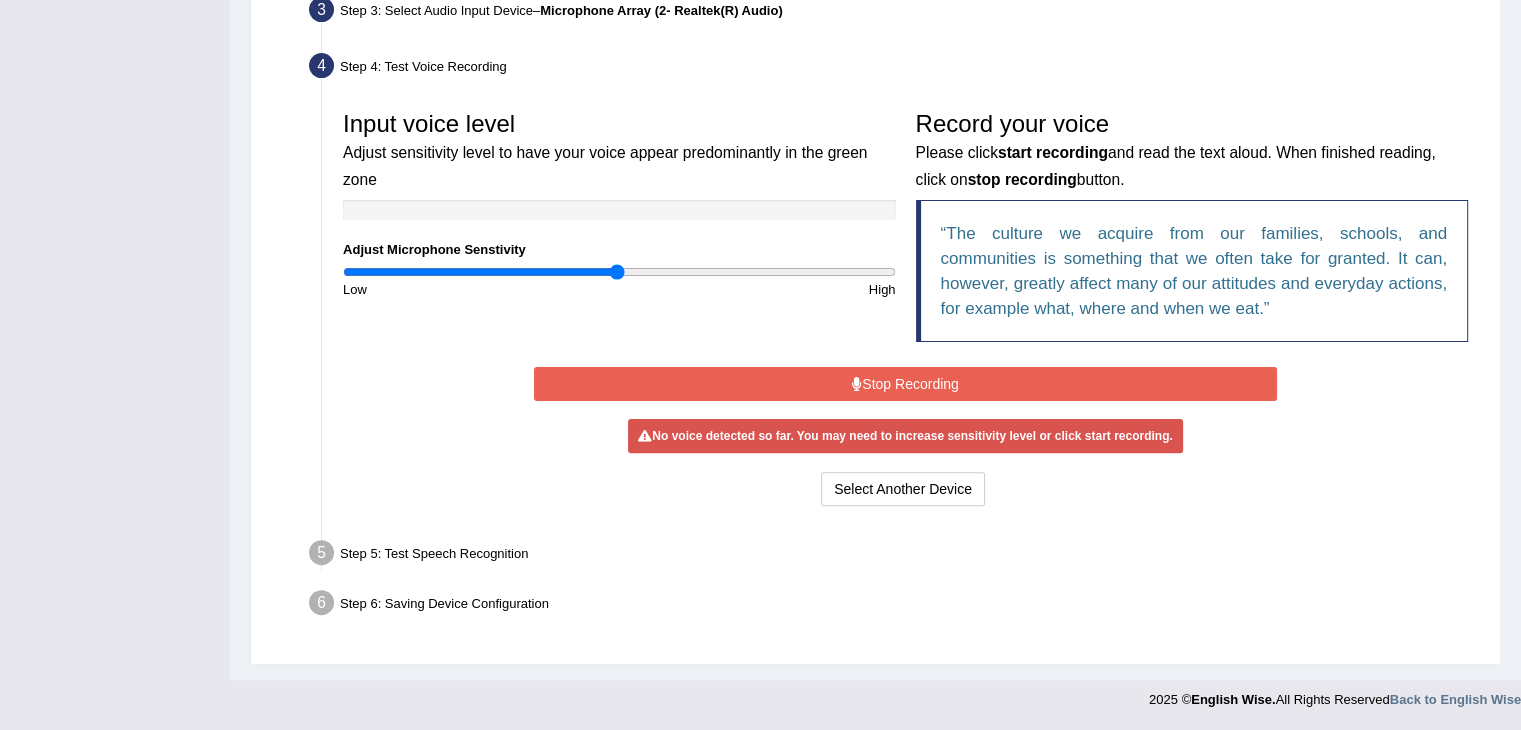 scroll, scrollTop: 505, scrollLeft: 0, axis: vertical 